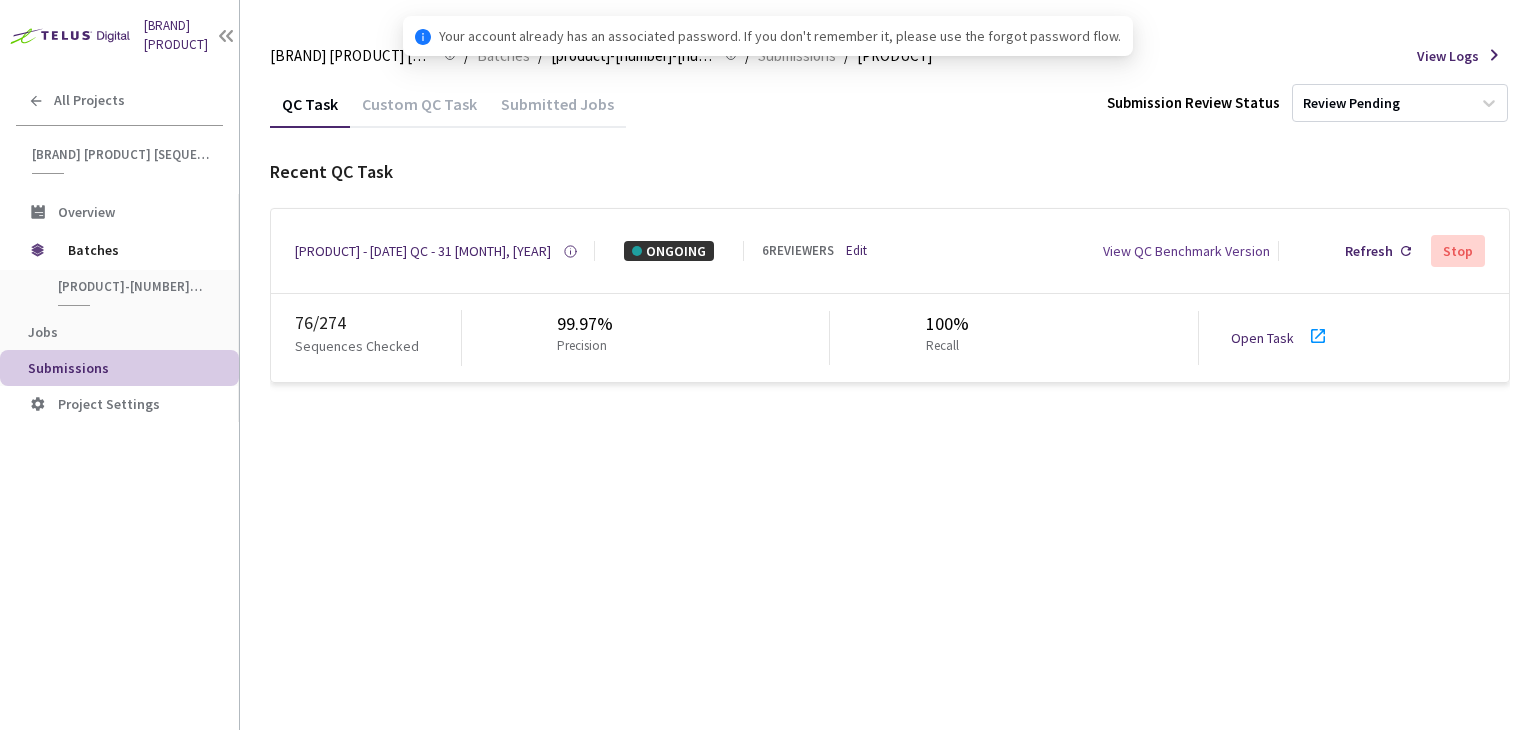 scroll, scrollTop: 0, scrollLeft: 0, axis: both 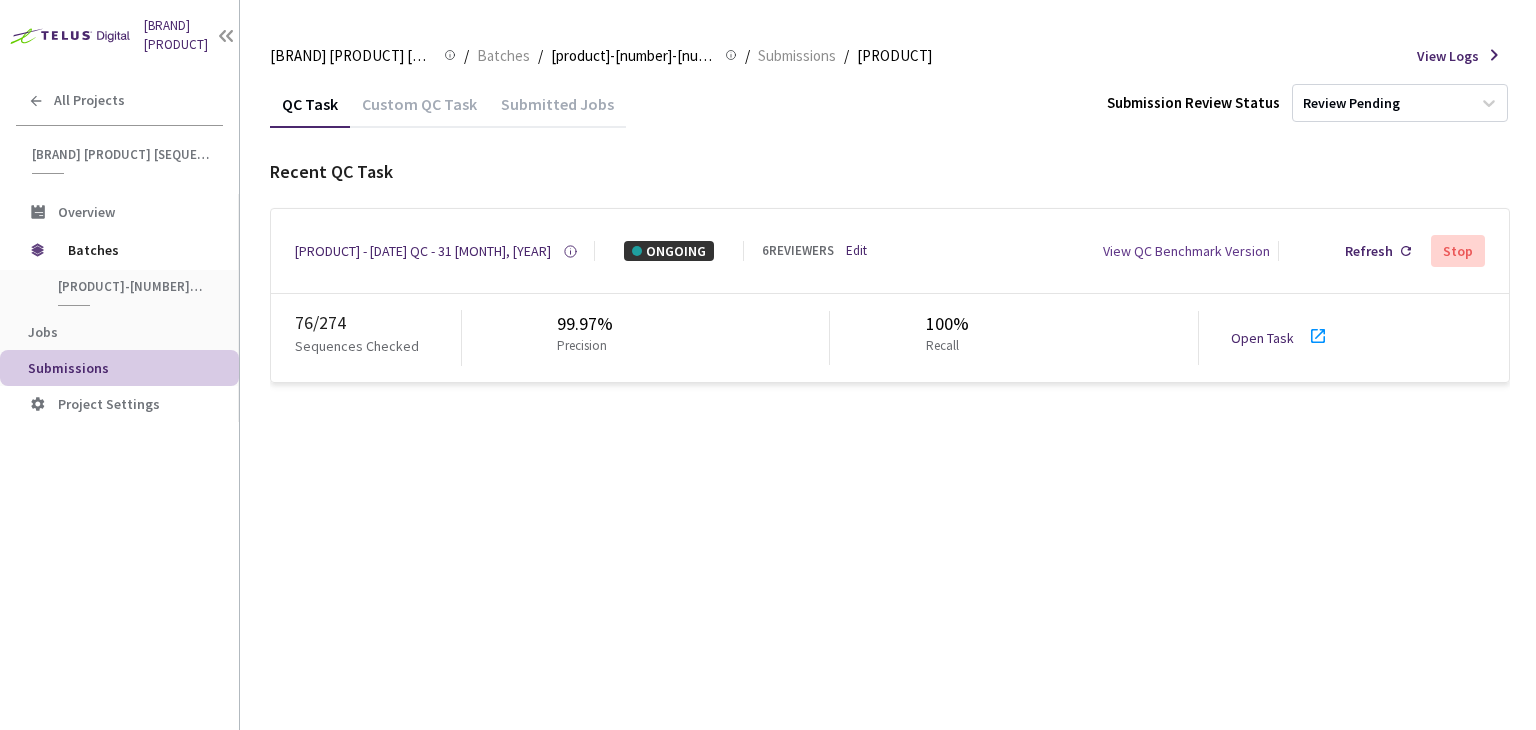 click on "Open Task" at bounding box center (1262, 338) 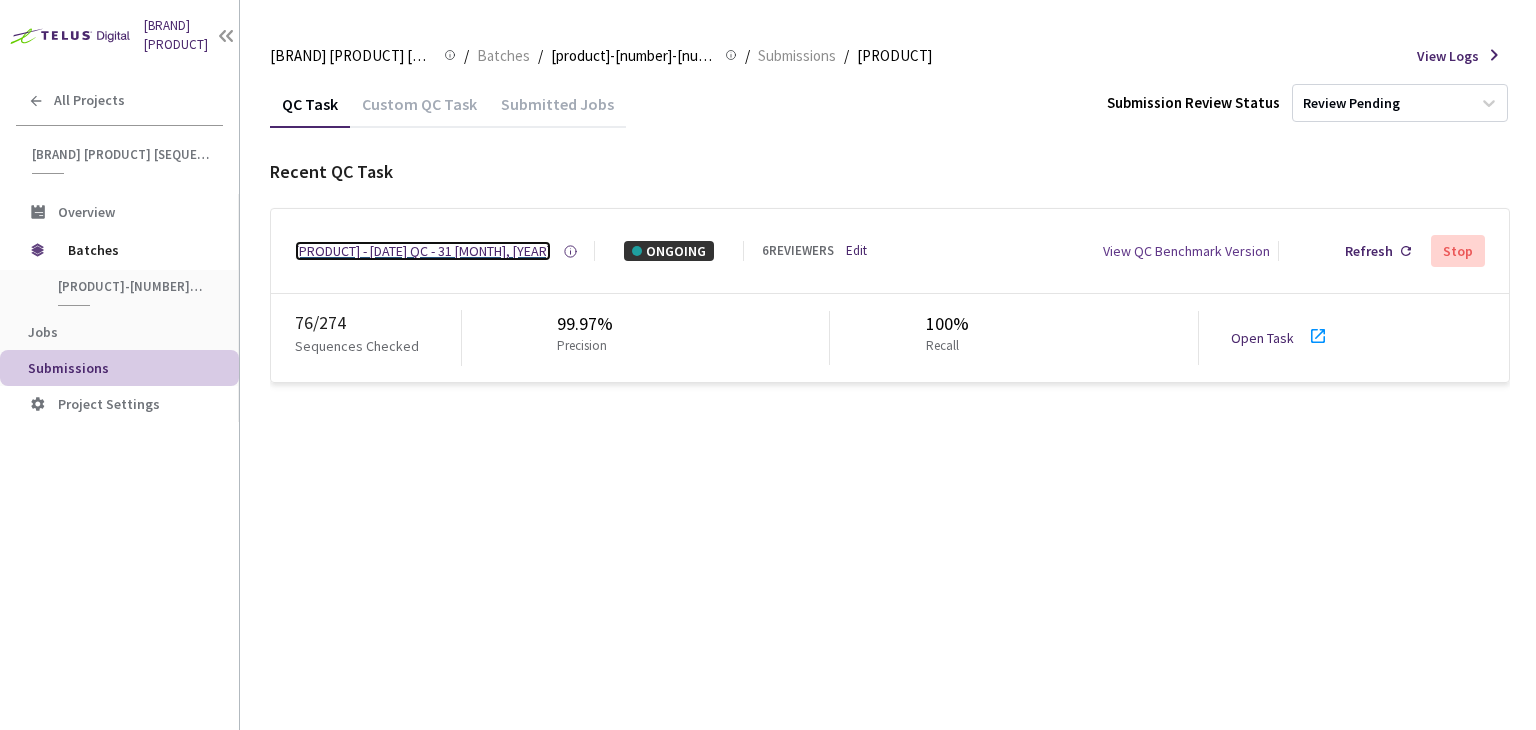 click on "[PRODUCT] - [DATE] QC - 31 [MONTH], [YEAR]" at bounding box center [423, 251] 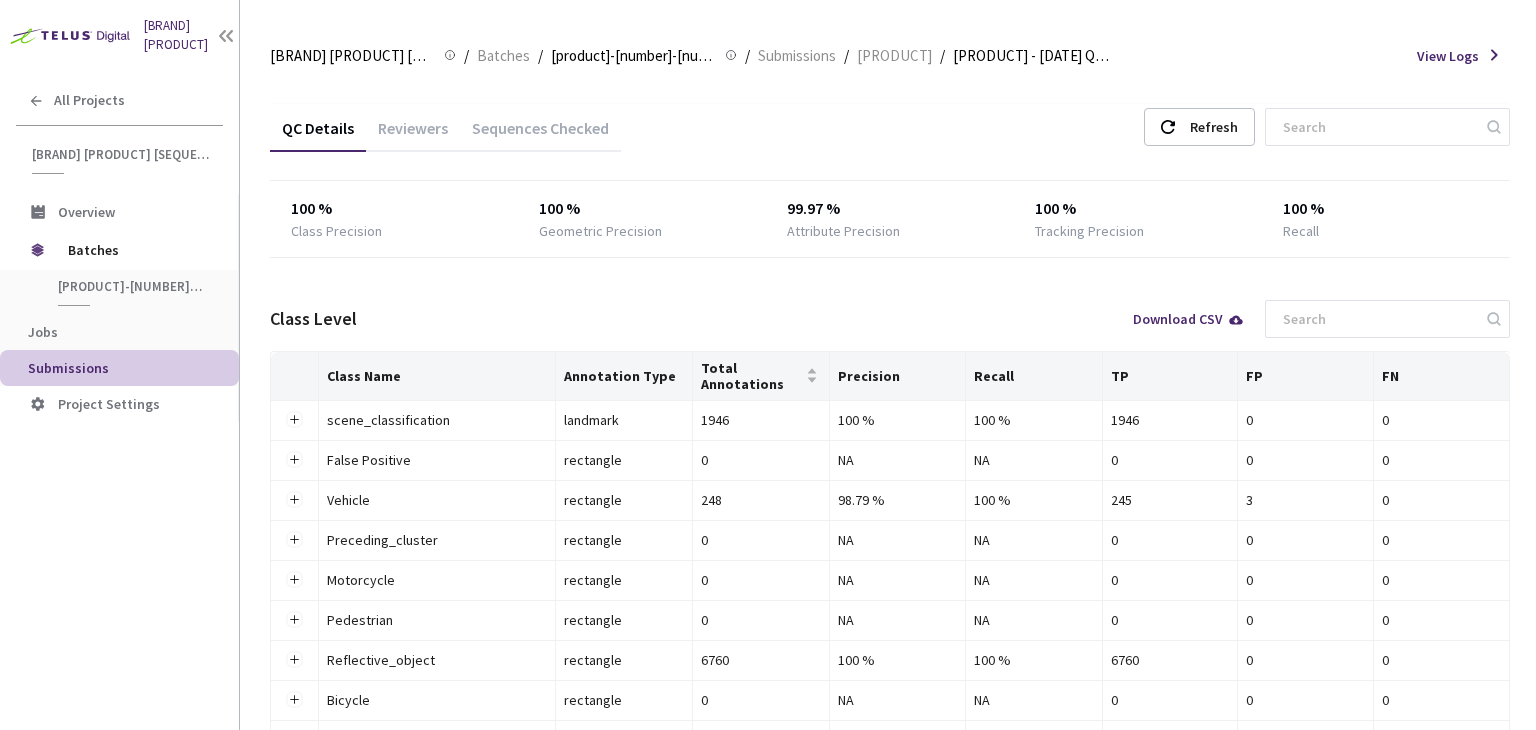 click on "Reviewers" at bounding box center (413, 125) 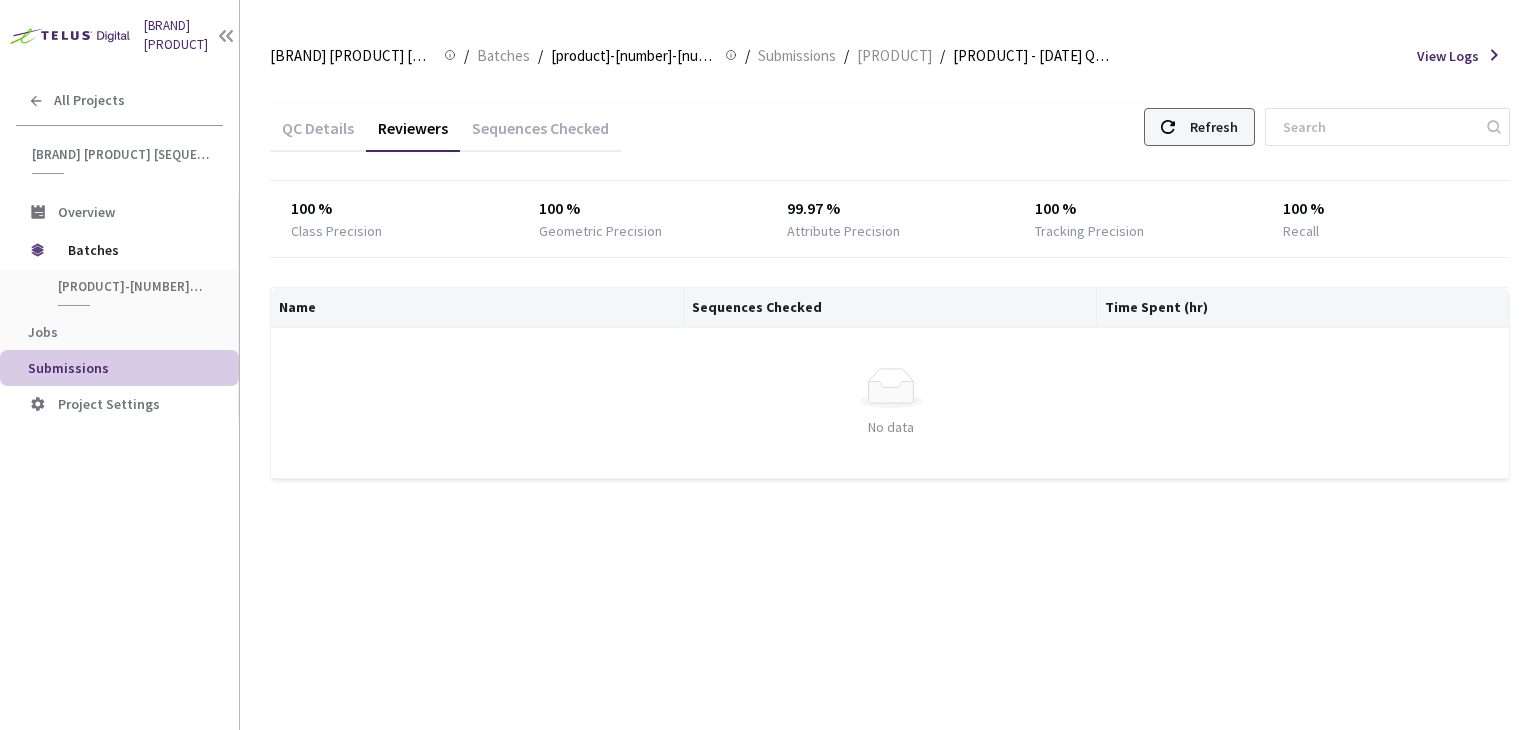 click on "Refresh" at bounding box center [1214, 127] 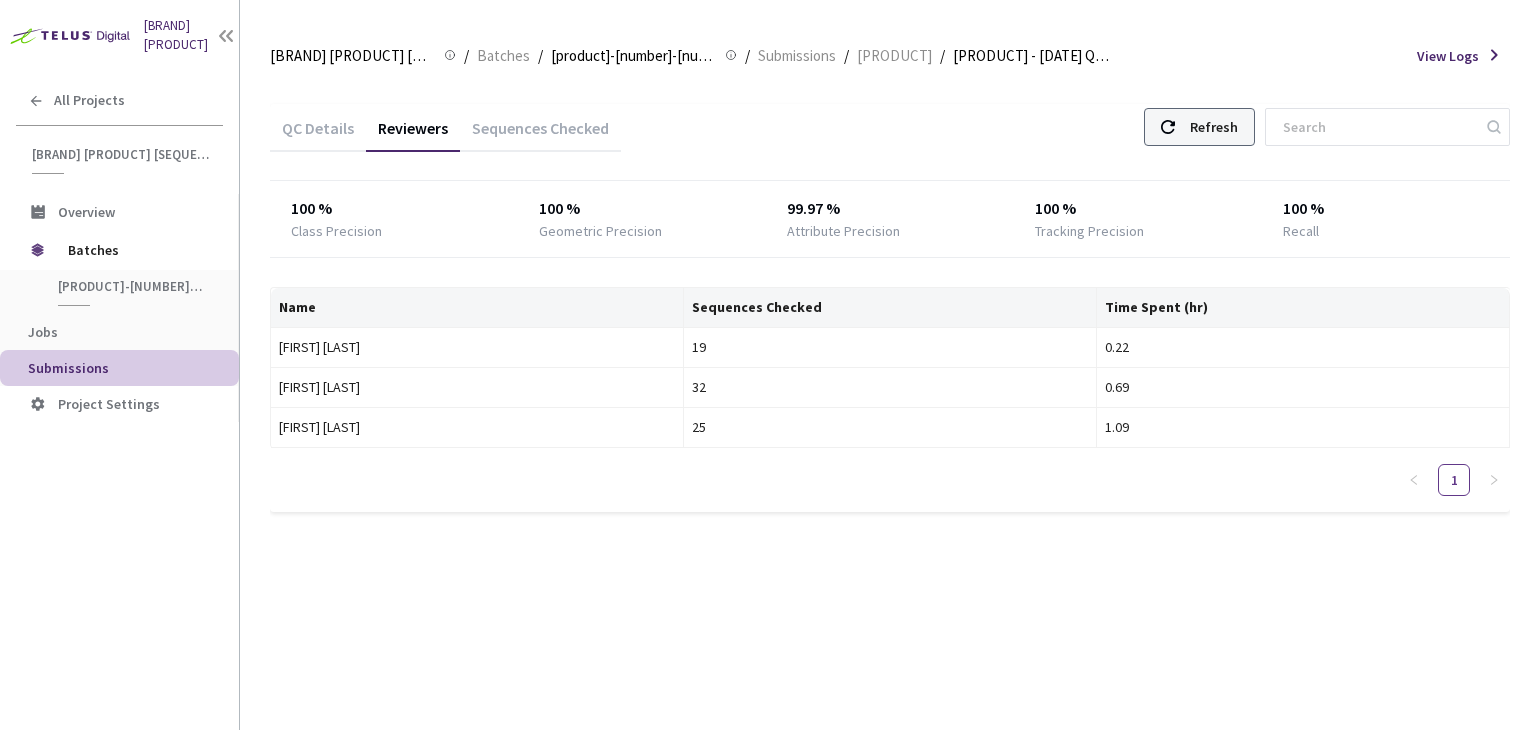 click on "Refresh" at bounding box center (1199, 127) 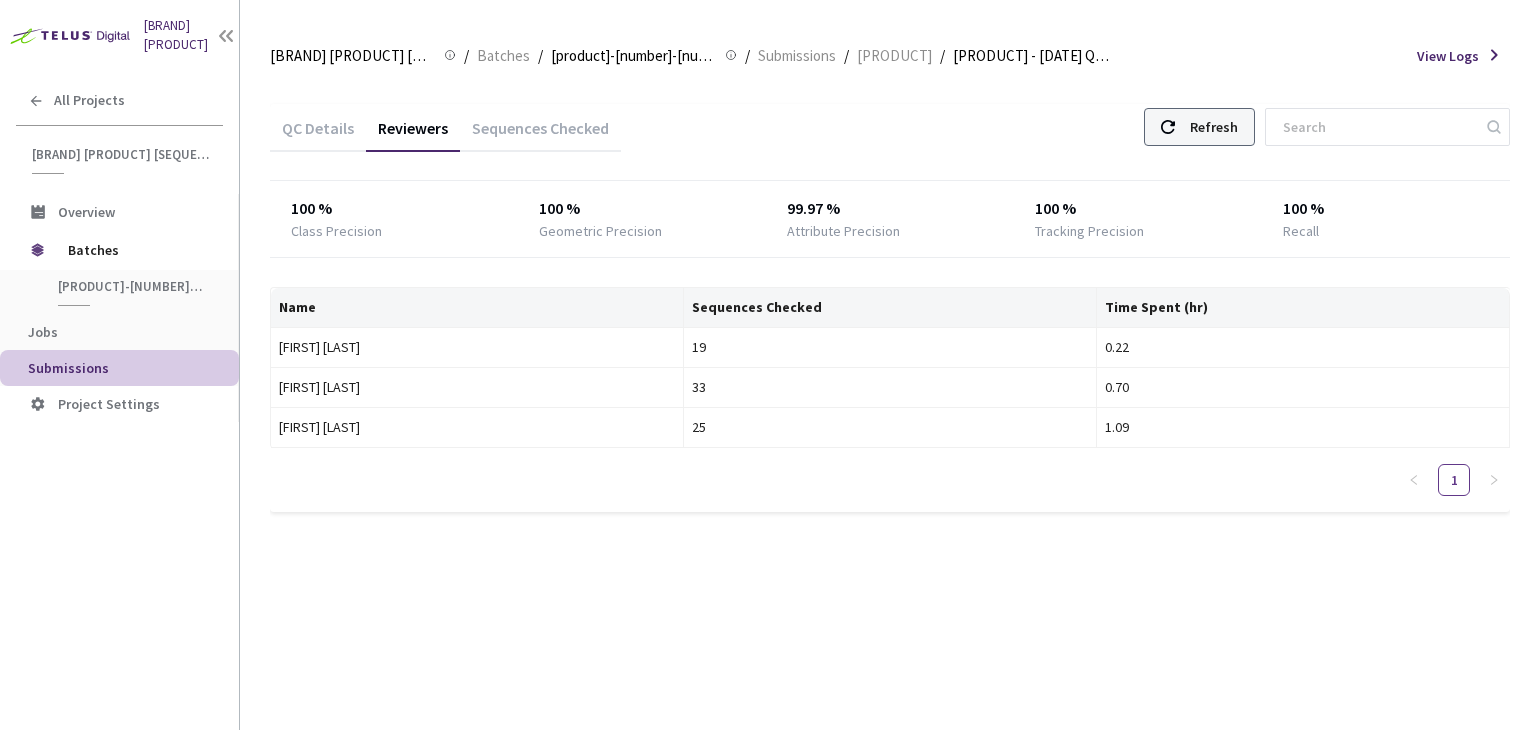 click on "Refresh" at bounding box center [1199, 127] 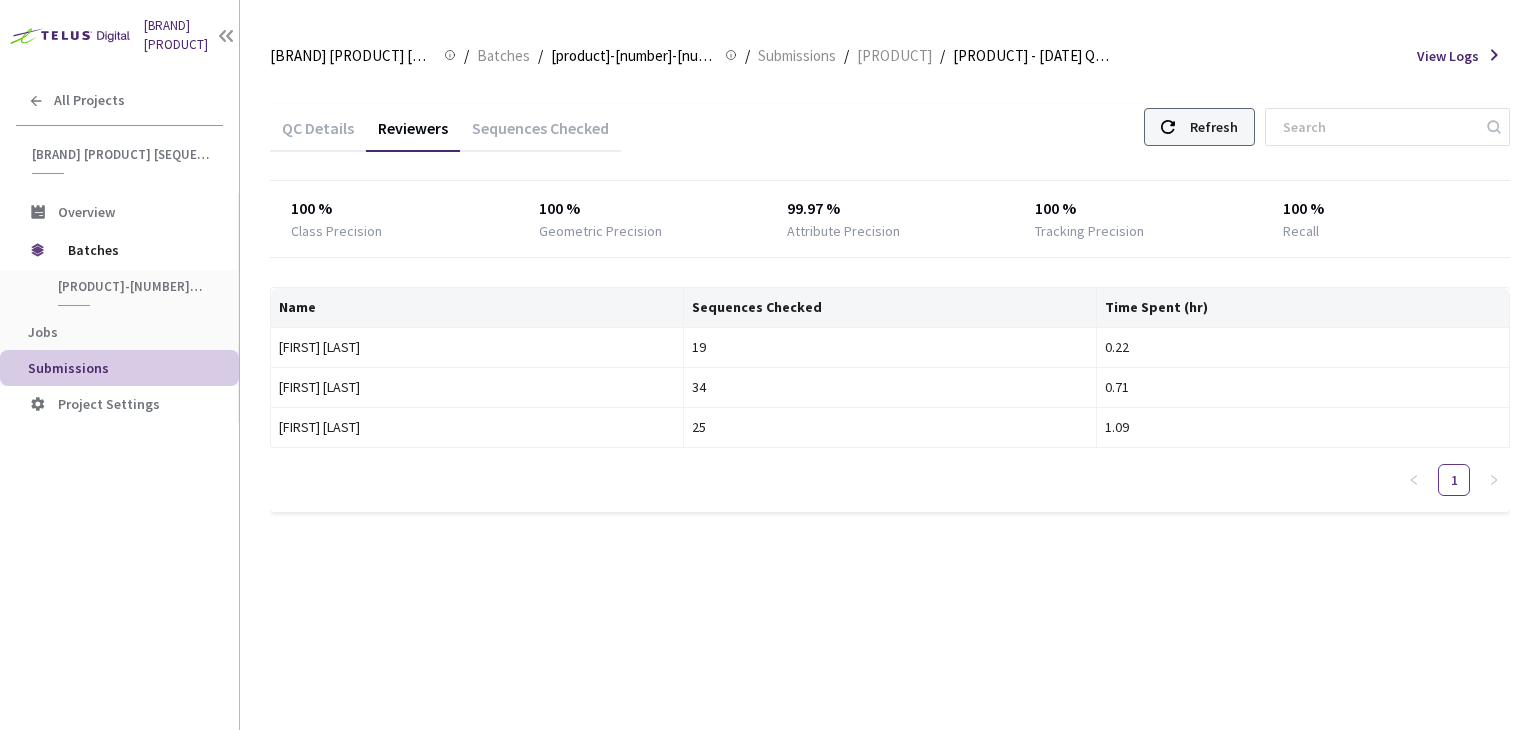 click on "Refresh" at bounding box center (1214, 127) 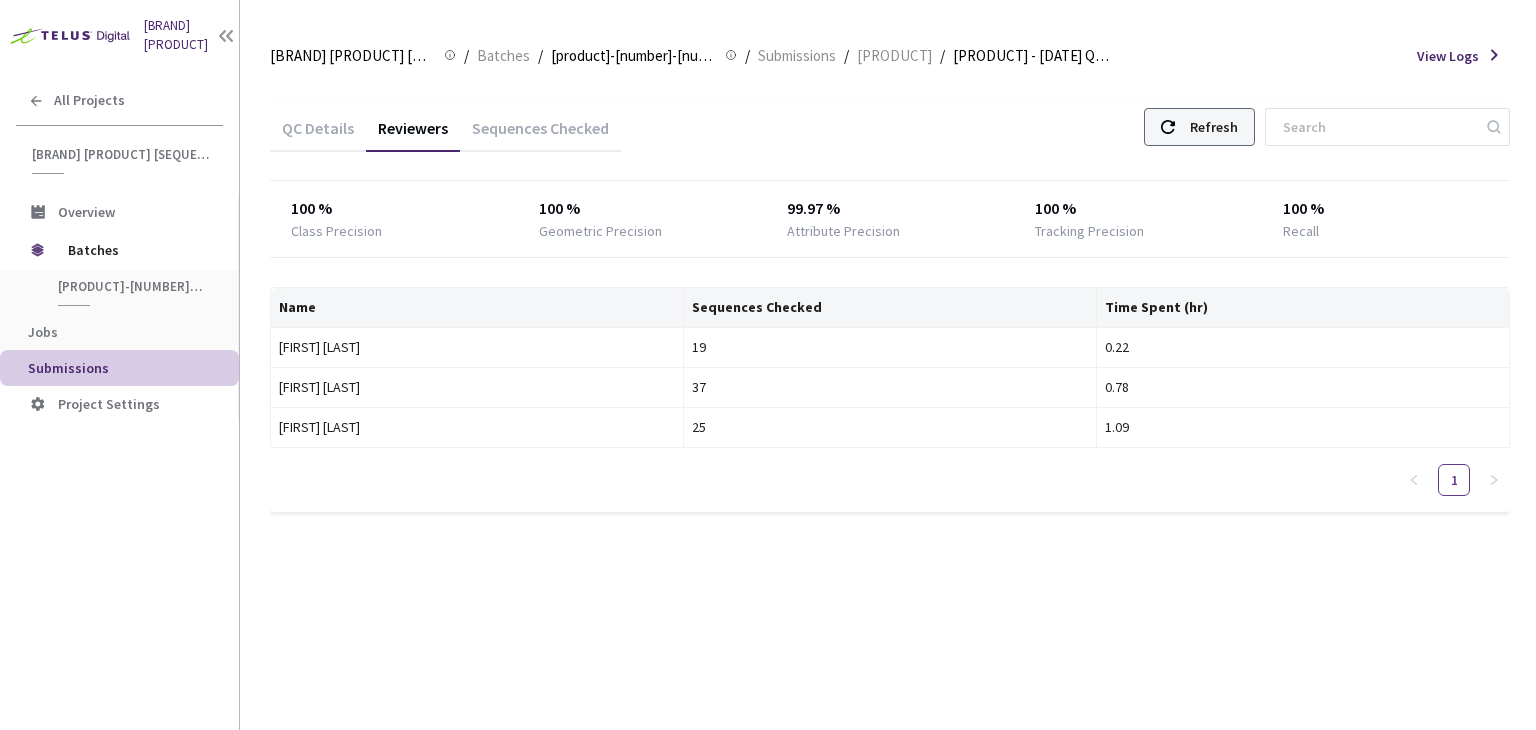 click on "Refresh" at bounding box center (1214, 127) 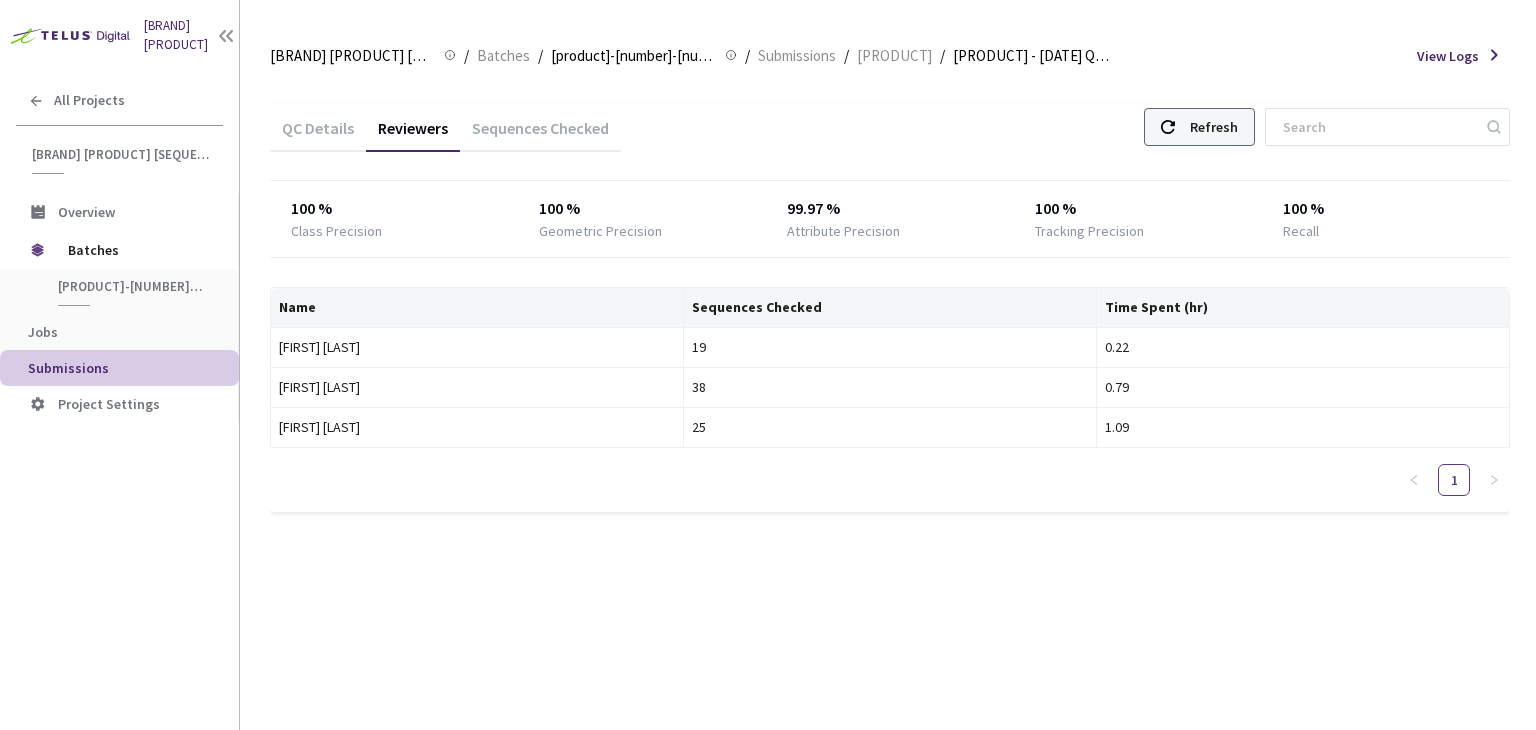 click on "Refresh" at bounding box center [1214, 127] 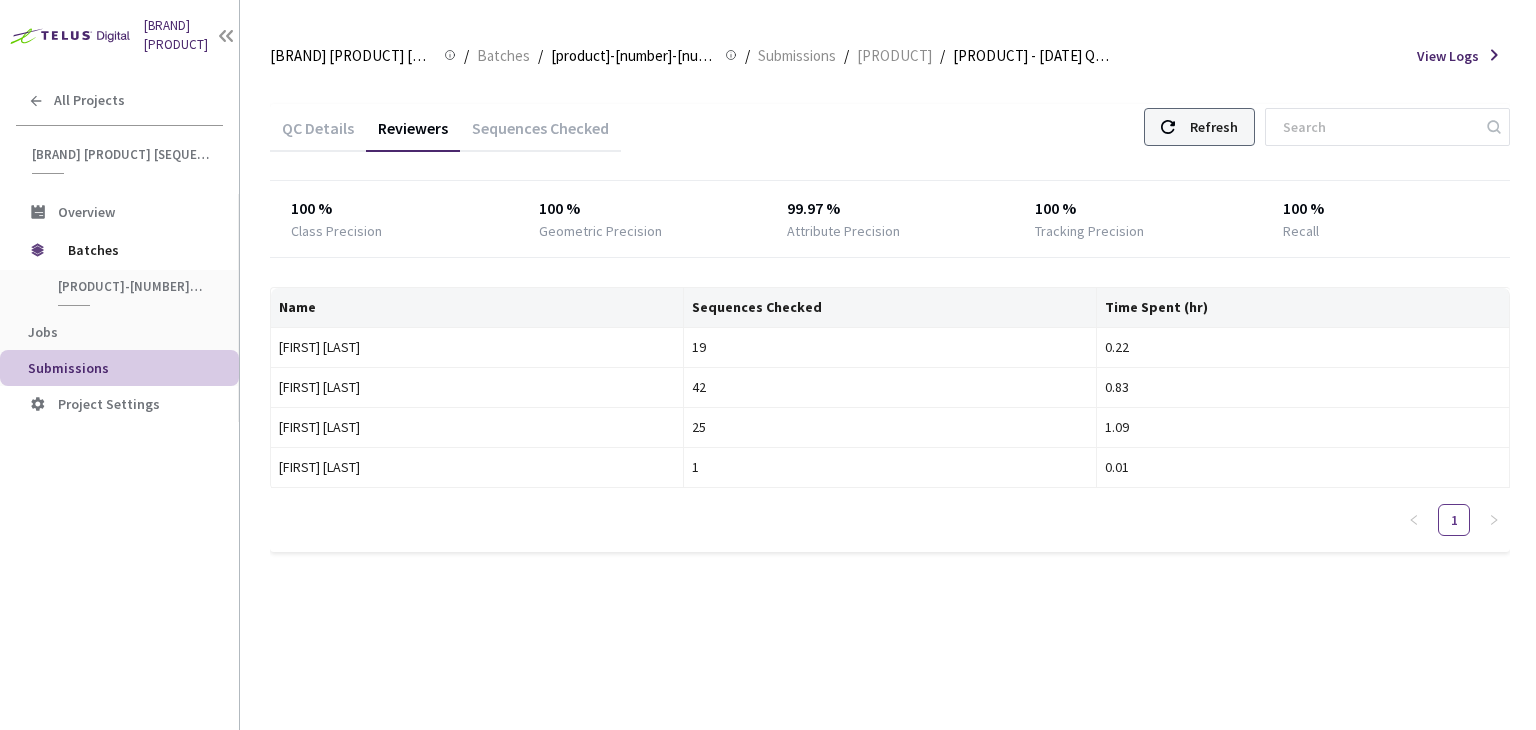 click on "Refresh" at bounding box center (1199, 127) 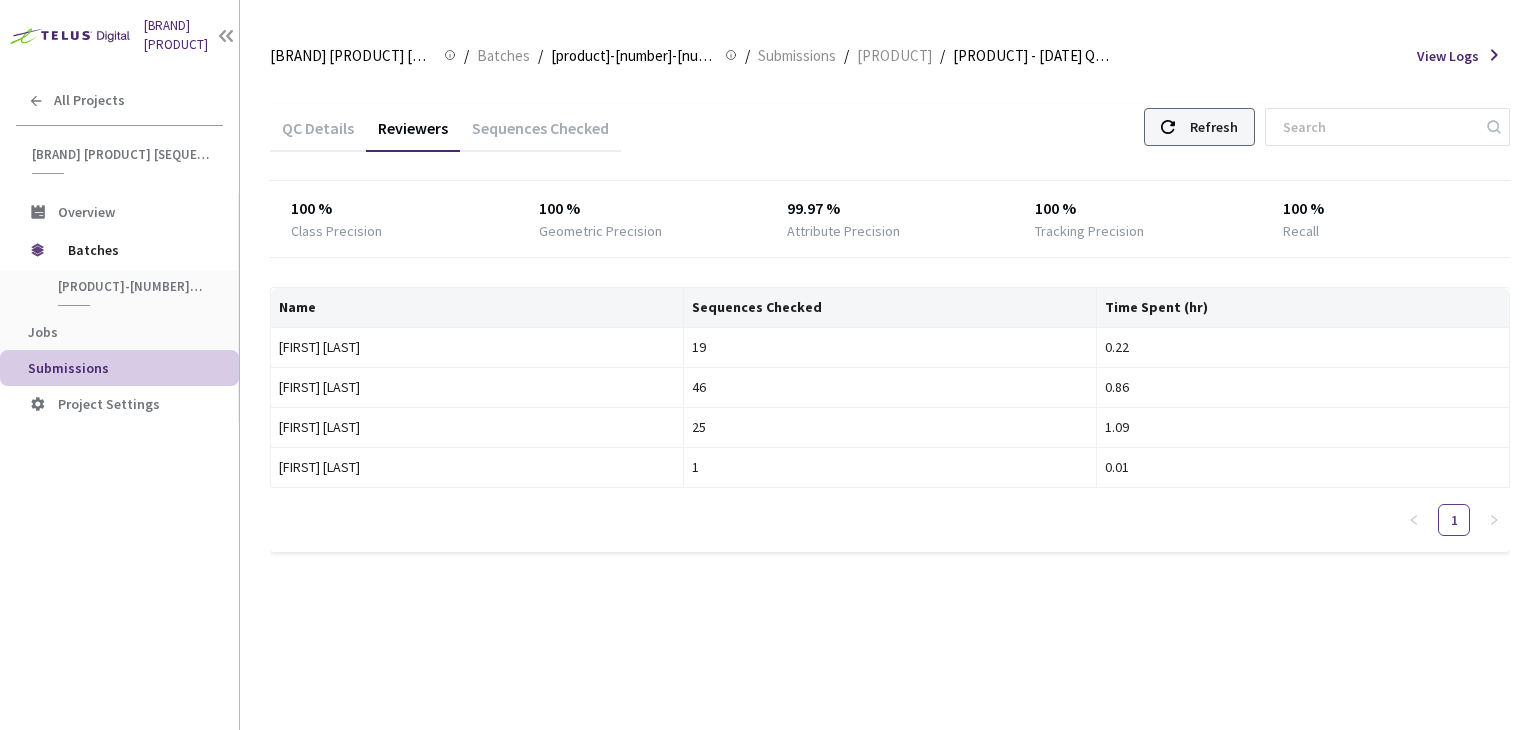 click on "Refresh" at bounding box center (1214, 127) 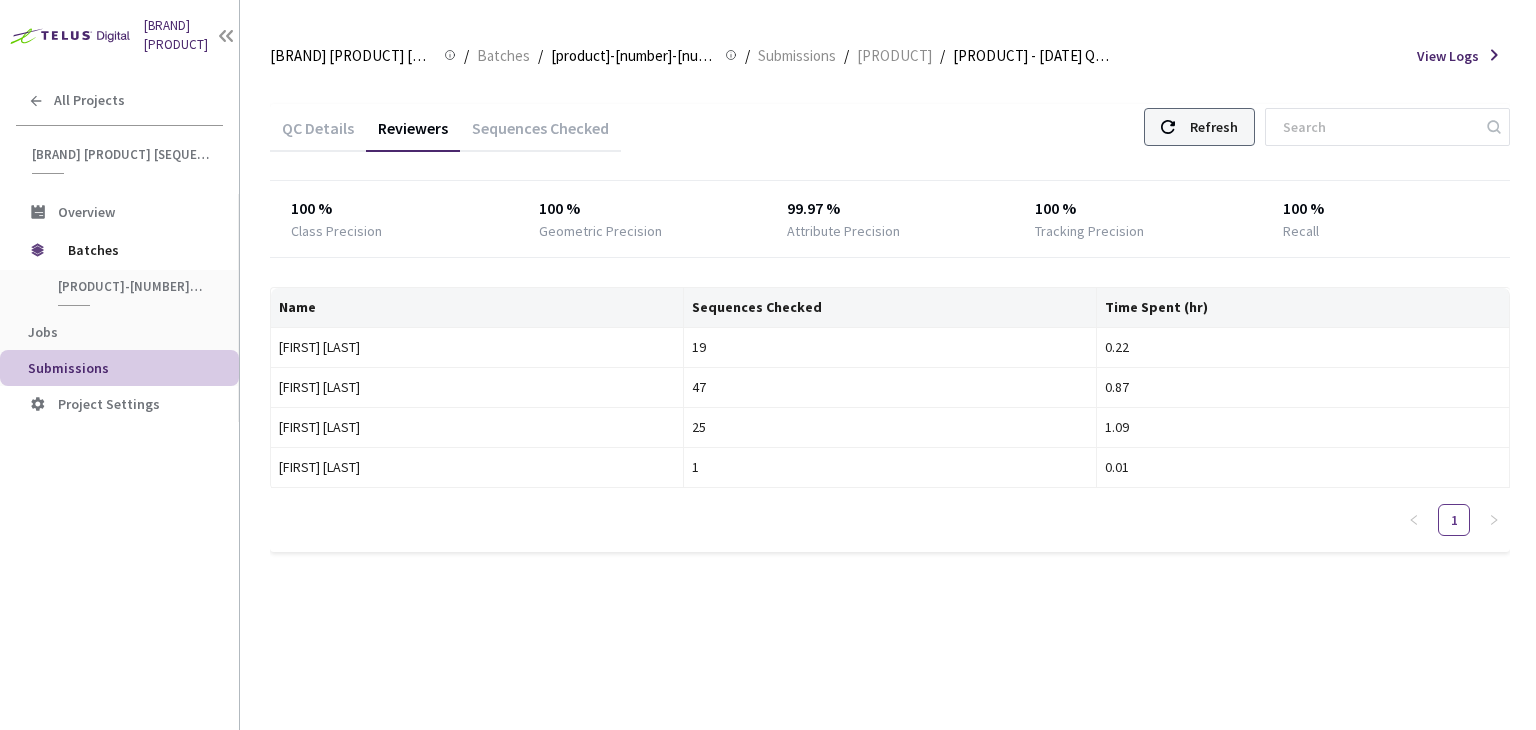 click on "Refresh" at bounding box center [1214, 127] 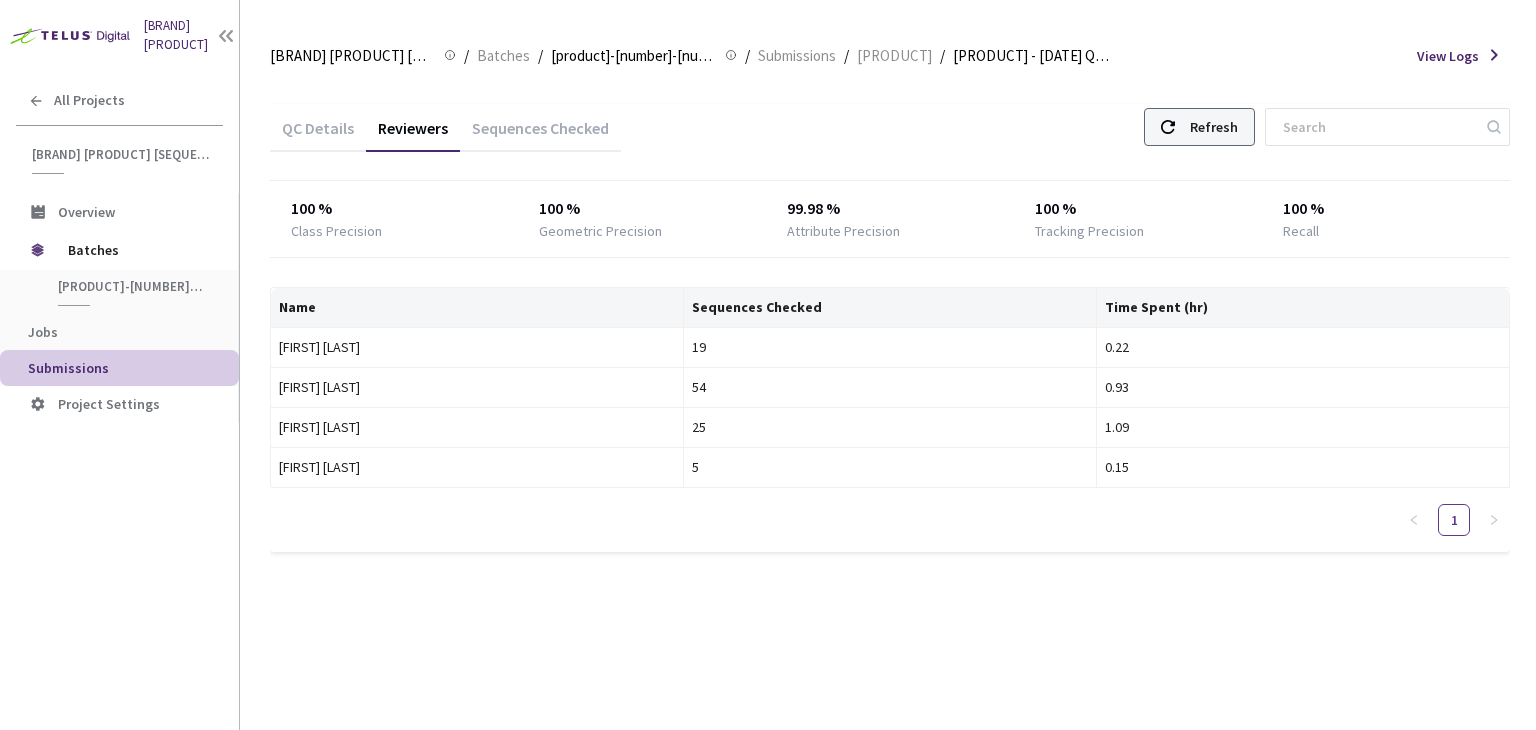 click on "Refresh" at bounding box center (1199, 127) 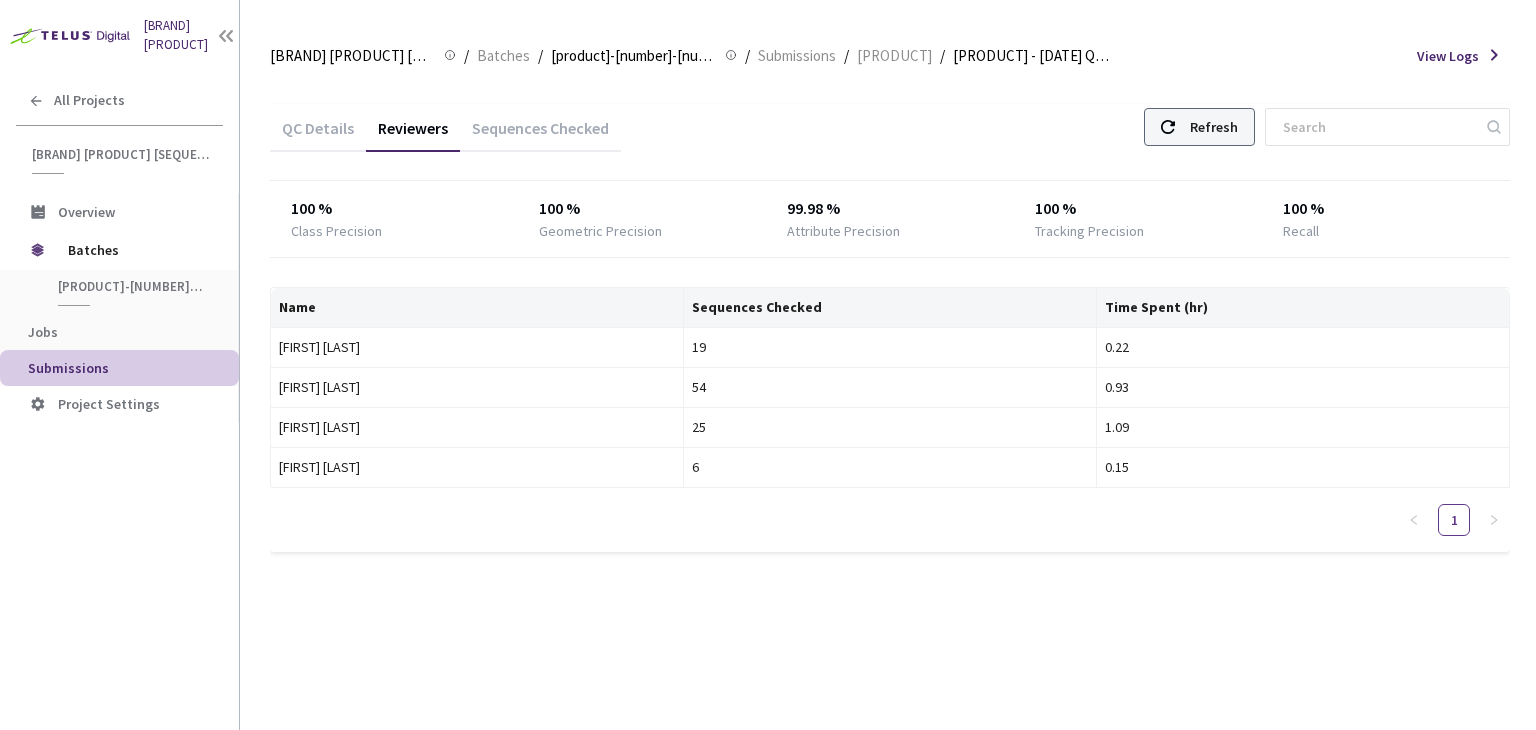 click on "Refresh" at bounding box center [1214, 127] 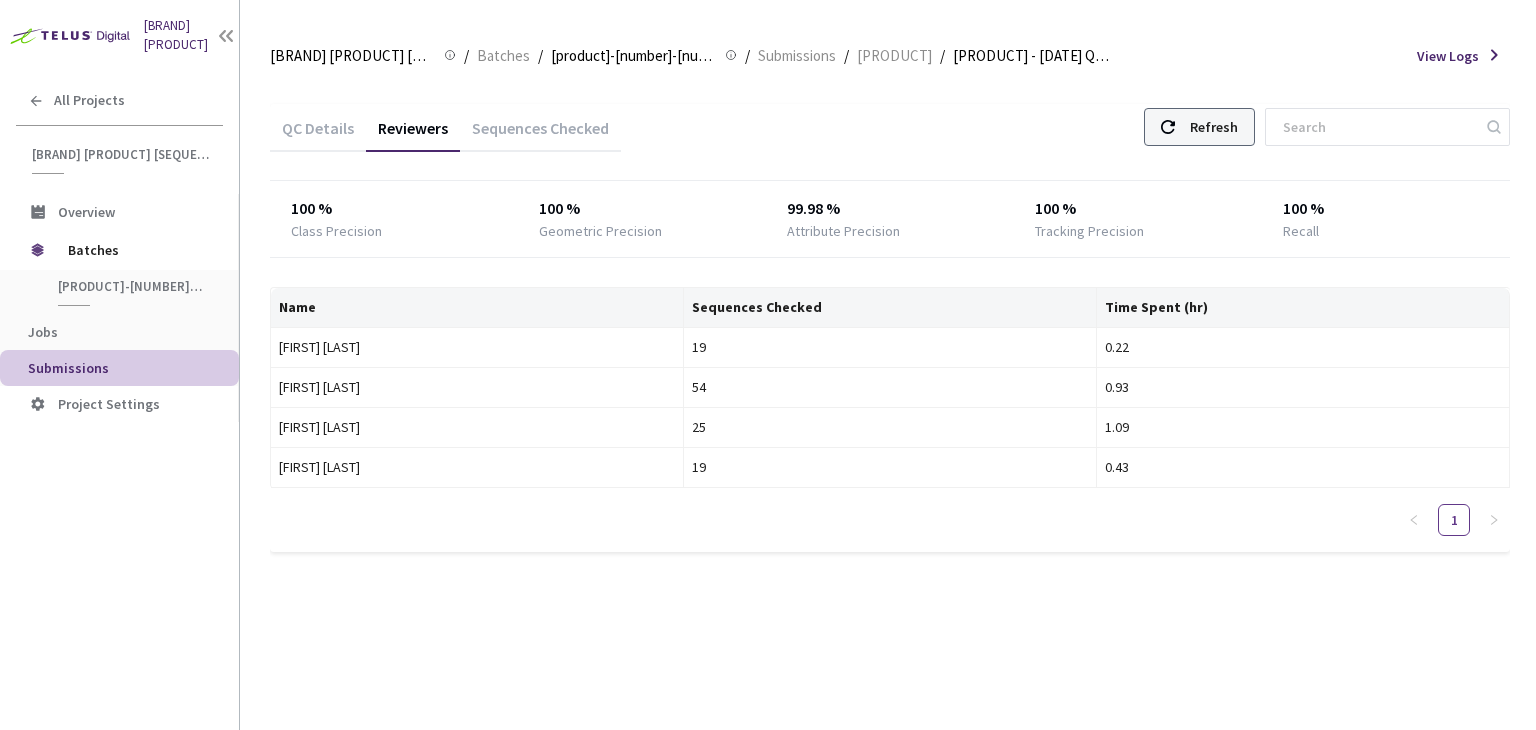 click on "Refresh" at bounding box center (1199, 127) 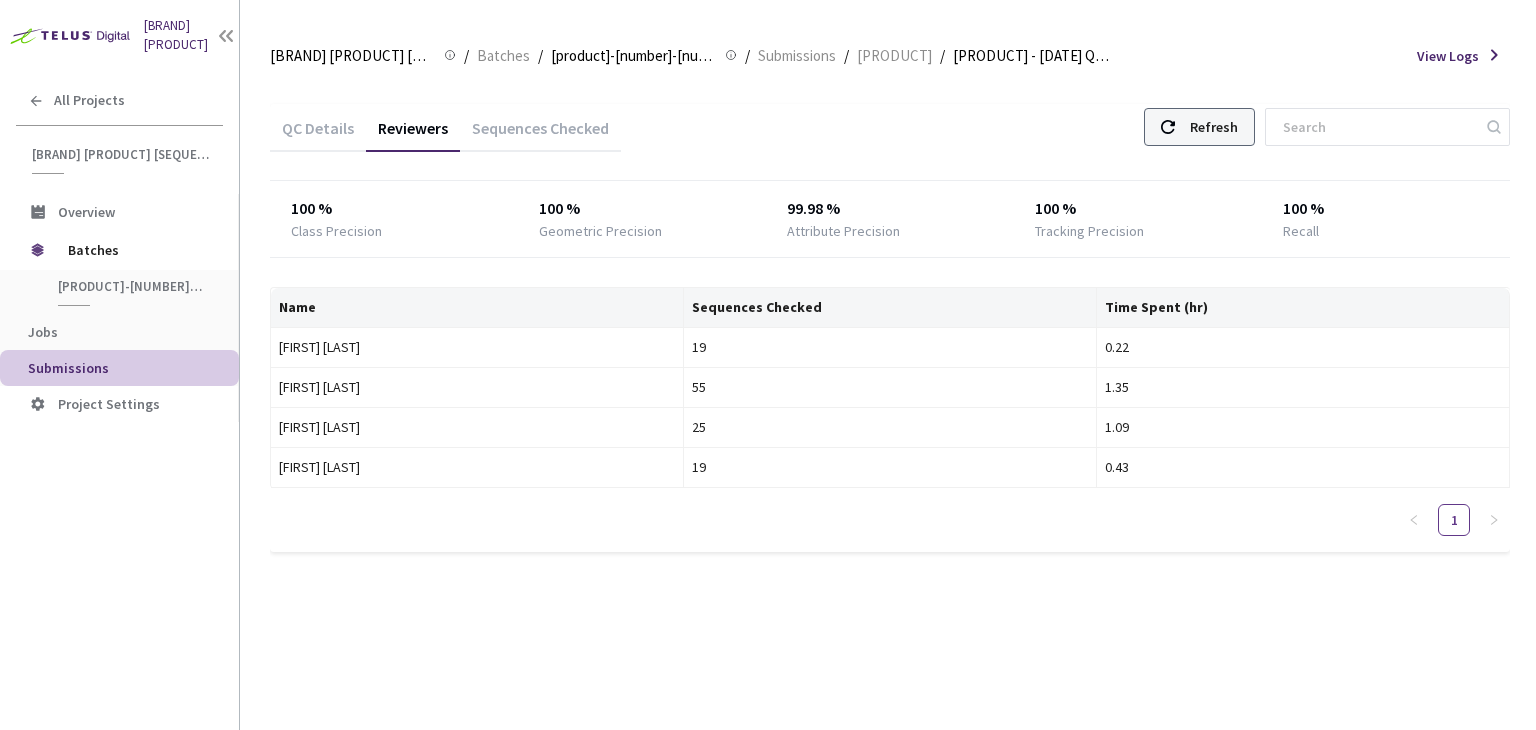click on "Refresh" at bounding box center (1214, 127) 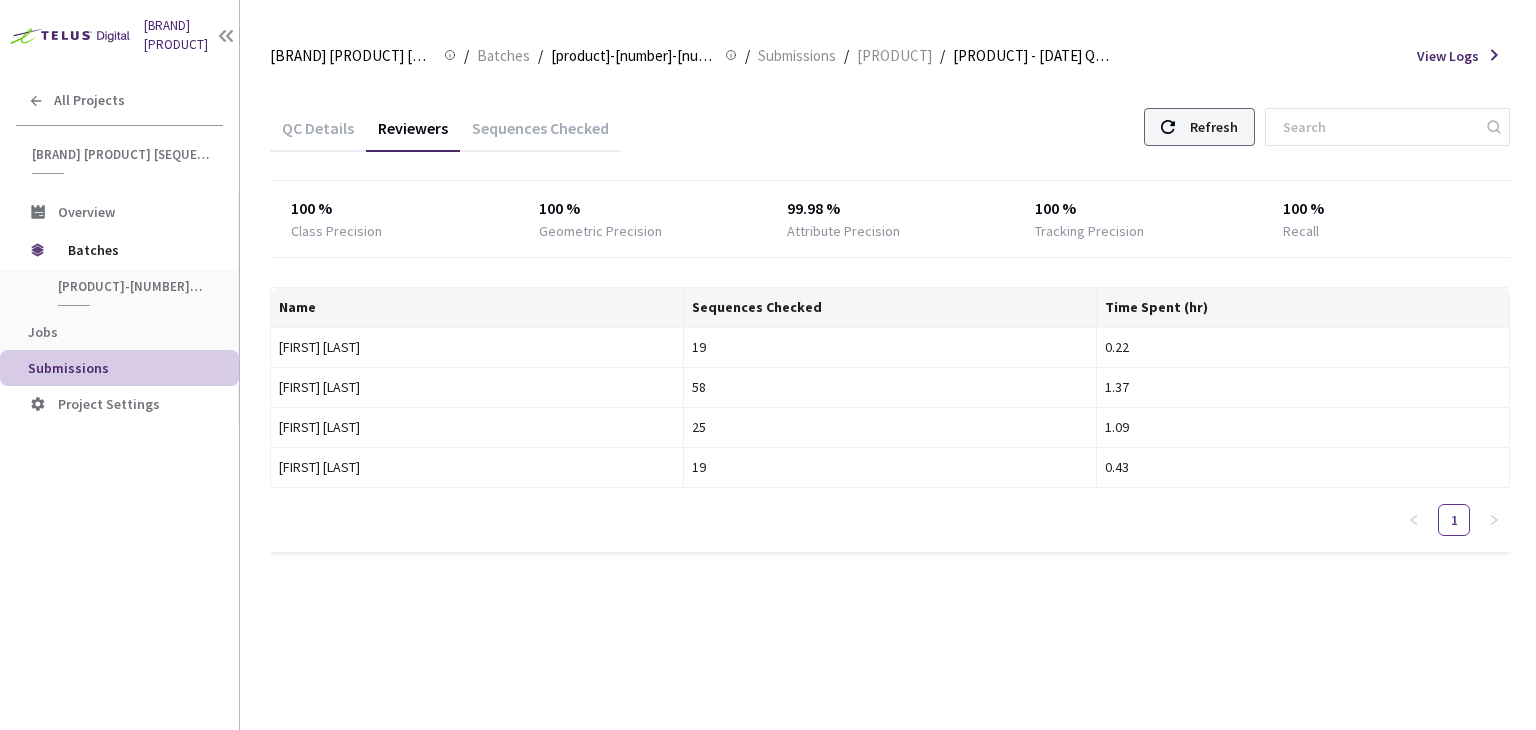 click on "Refresh" at bounding box center [1214, 127] 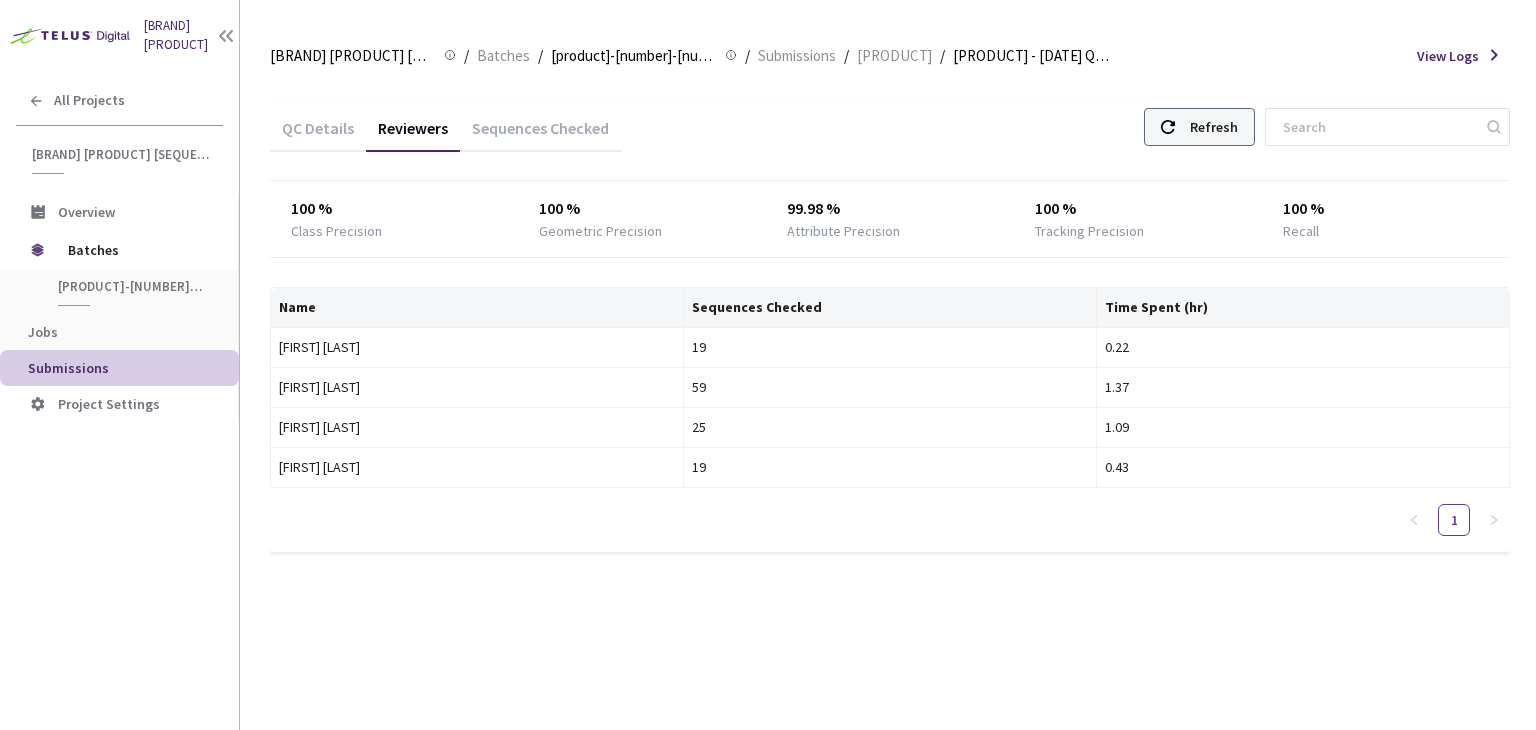 click on "Refresh" at bounding box center (1214, 127) 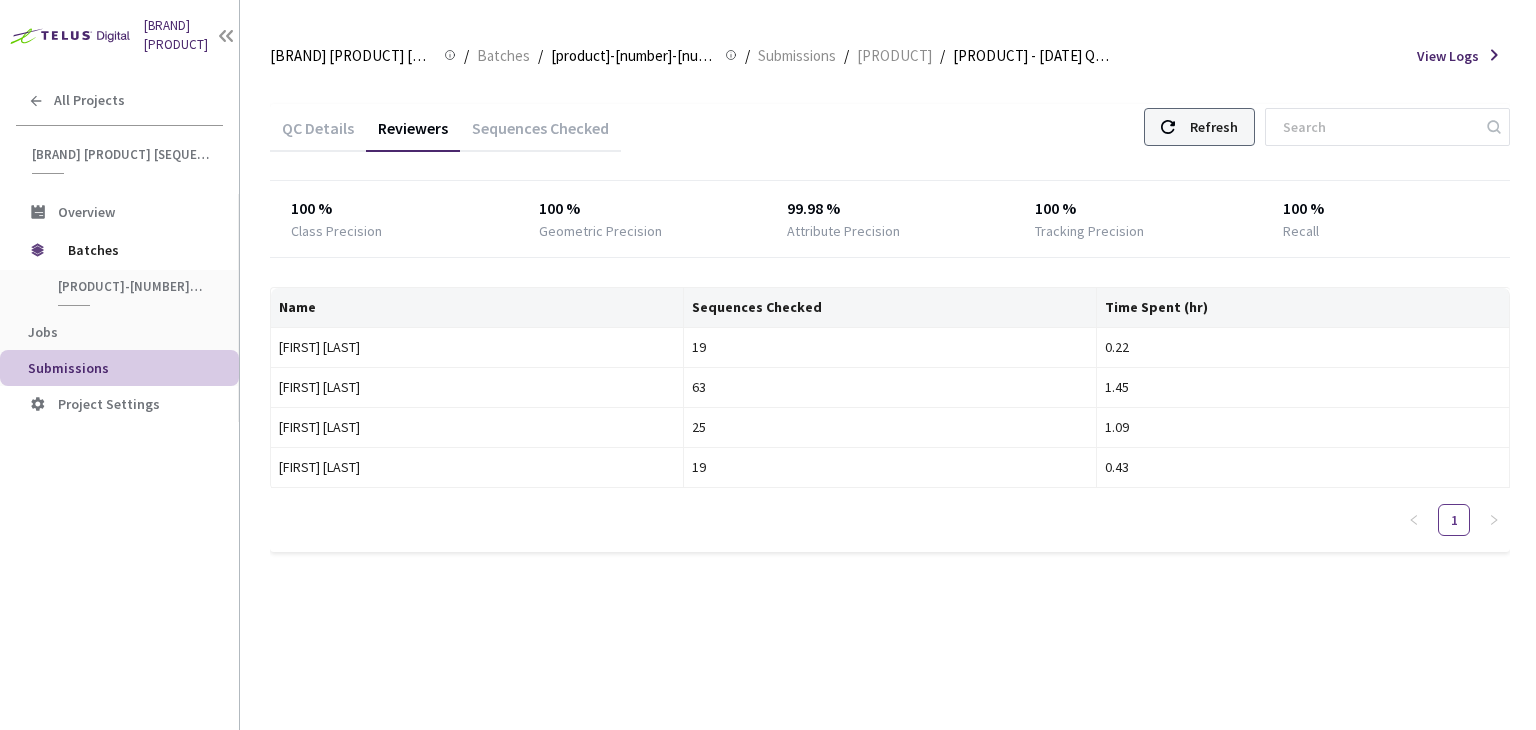 click on "Refresh" at bounding box center (1214, 127) 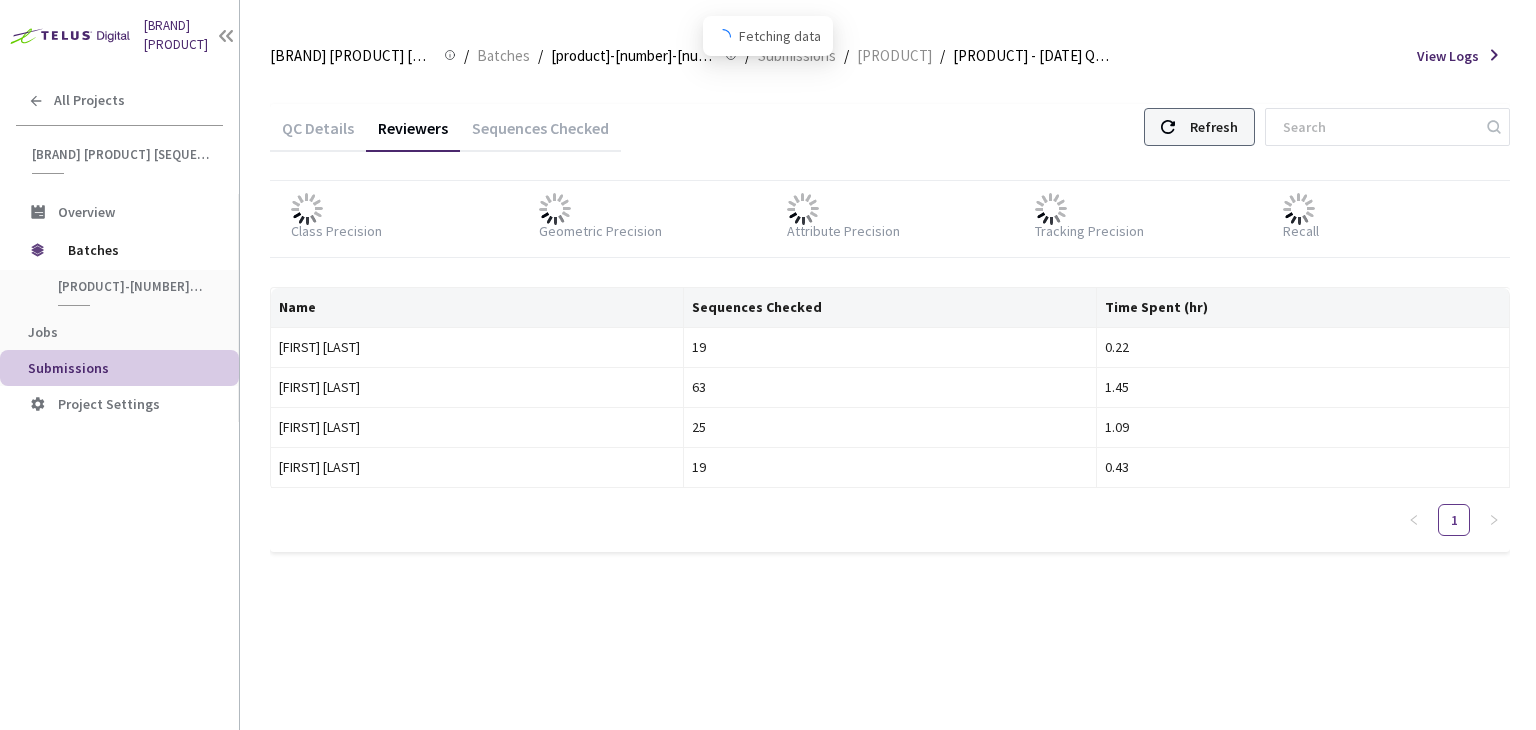 click on "Refresh" at bounding box center [1214, 127] 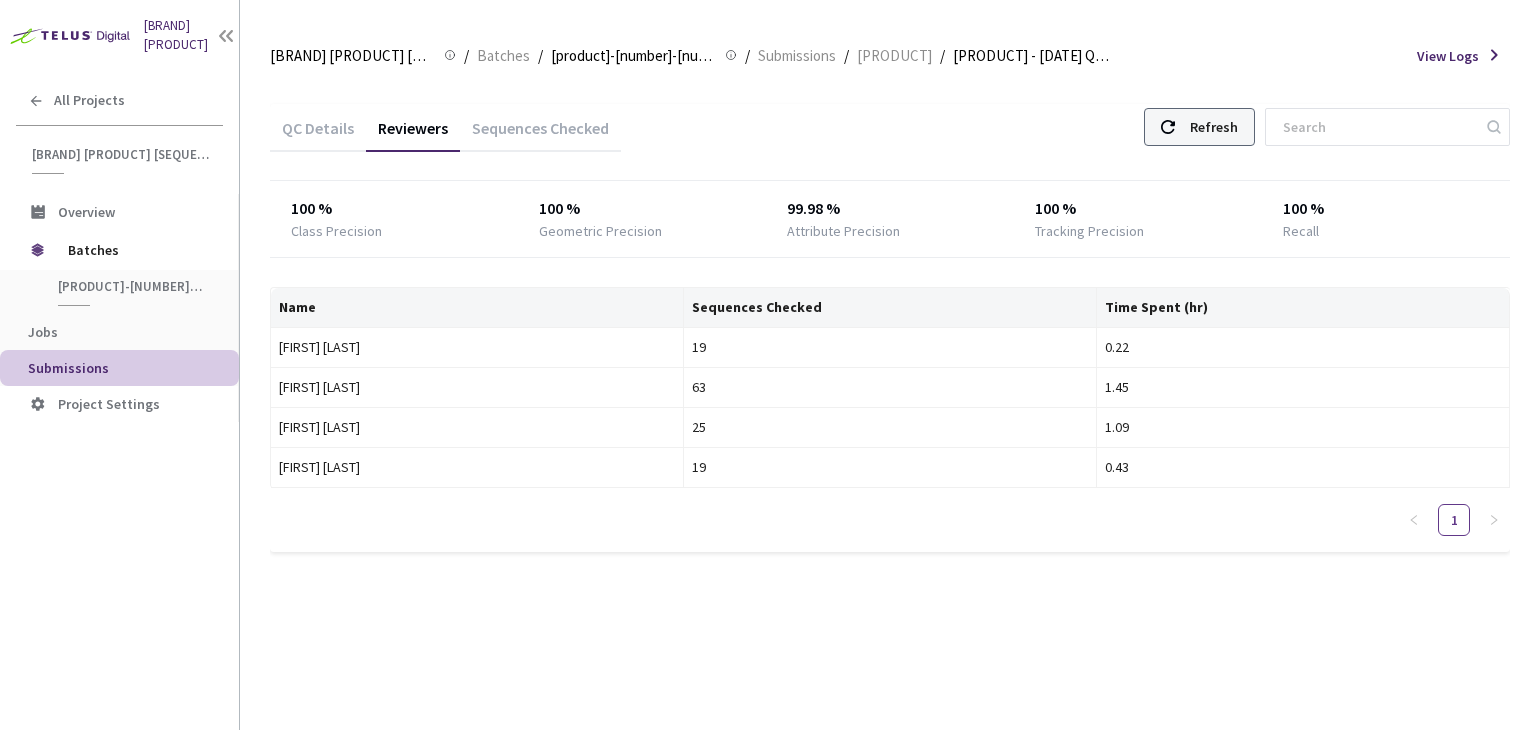 click on "Refresh" at bounding box center (1214, 127) 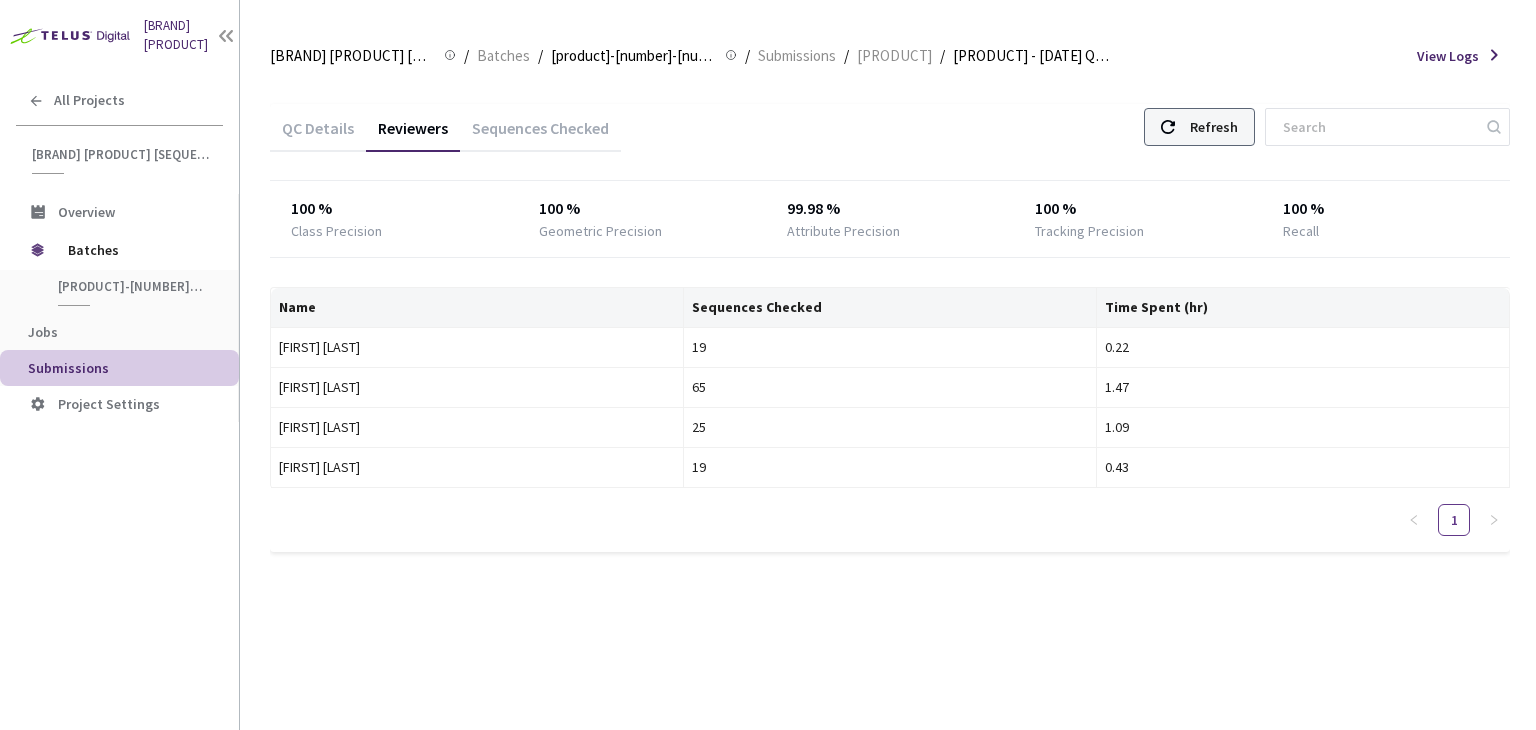 click on "Refresh" at bounding box center [1214, 127] 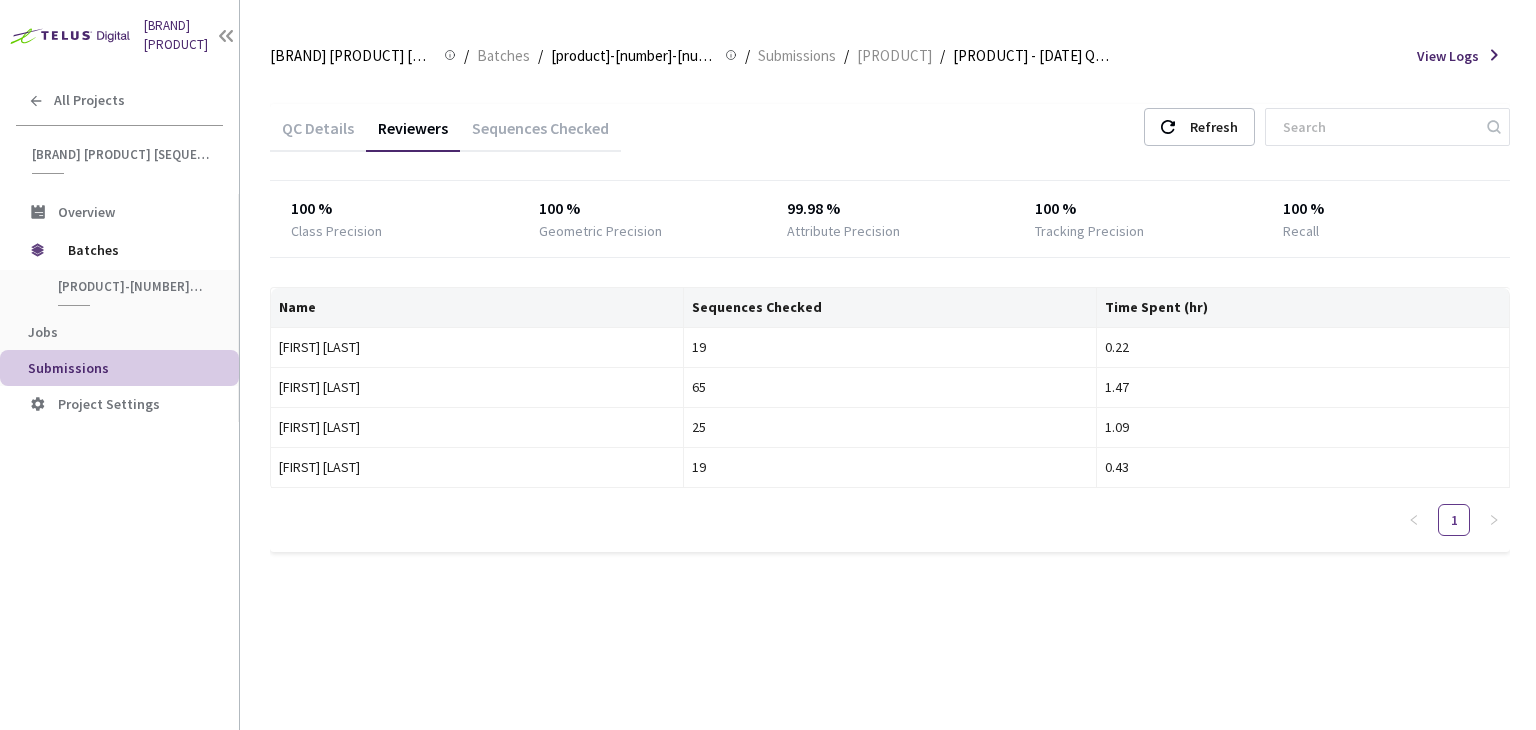 click on "QC Details Reviewers Sequences Checked Refresh 100 % Class Precision 100 % Geometric Precision 99.98 % Attribute Precision 100 % Tracking Precision 100 % Recall Name Sequences Checked Time Spent (hr)       [FIRST] [LAST] 19 0.22 [FIRST] [LAST] 65 1.47 [FIRST] [LAST] 25 1.09 [FIRST] [LAST] 19 0.43 1" at bounding box center [890, 340] 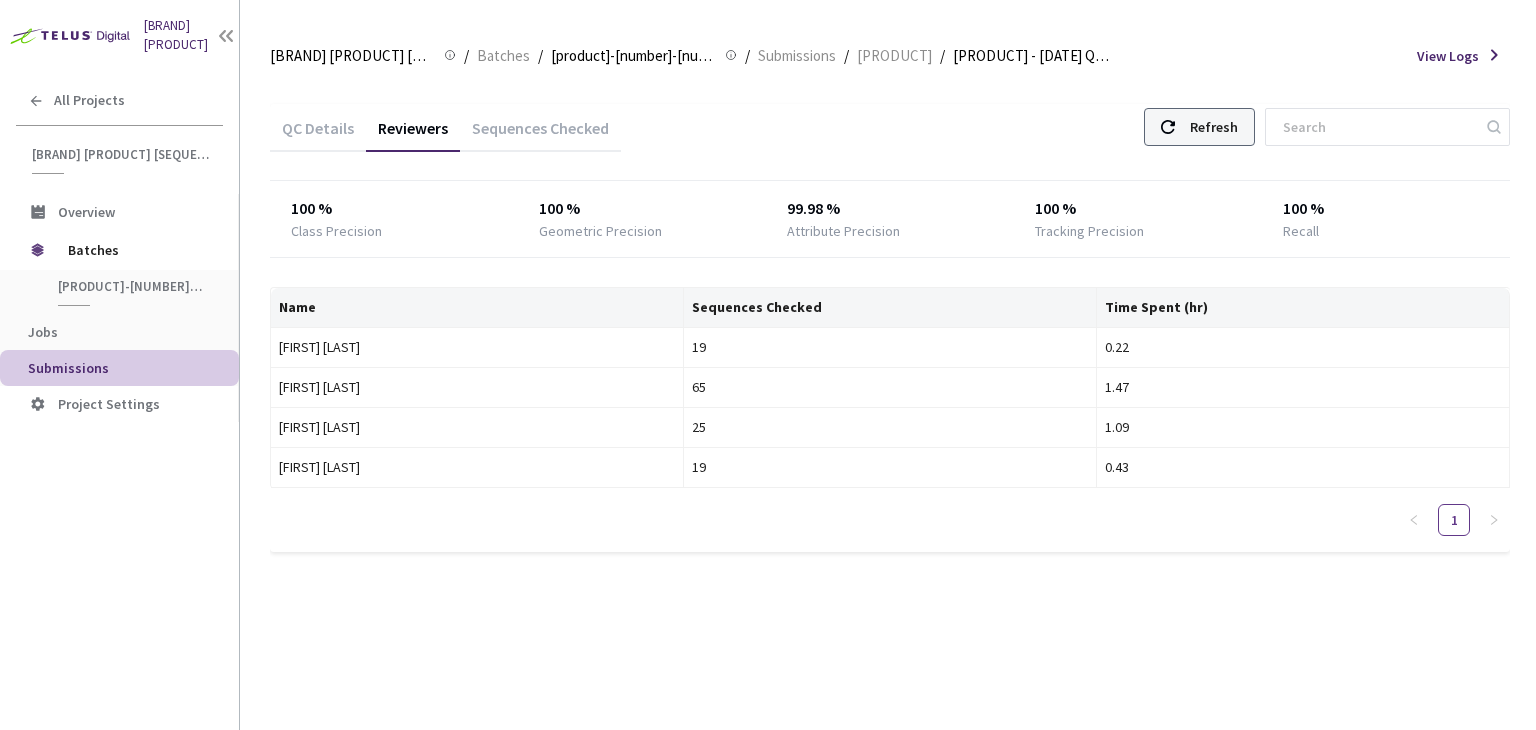 click on "Refresh" at bounding box center [1214, 127] 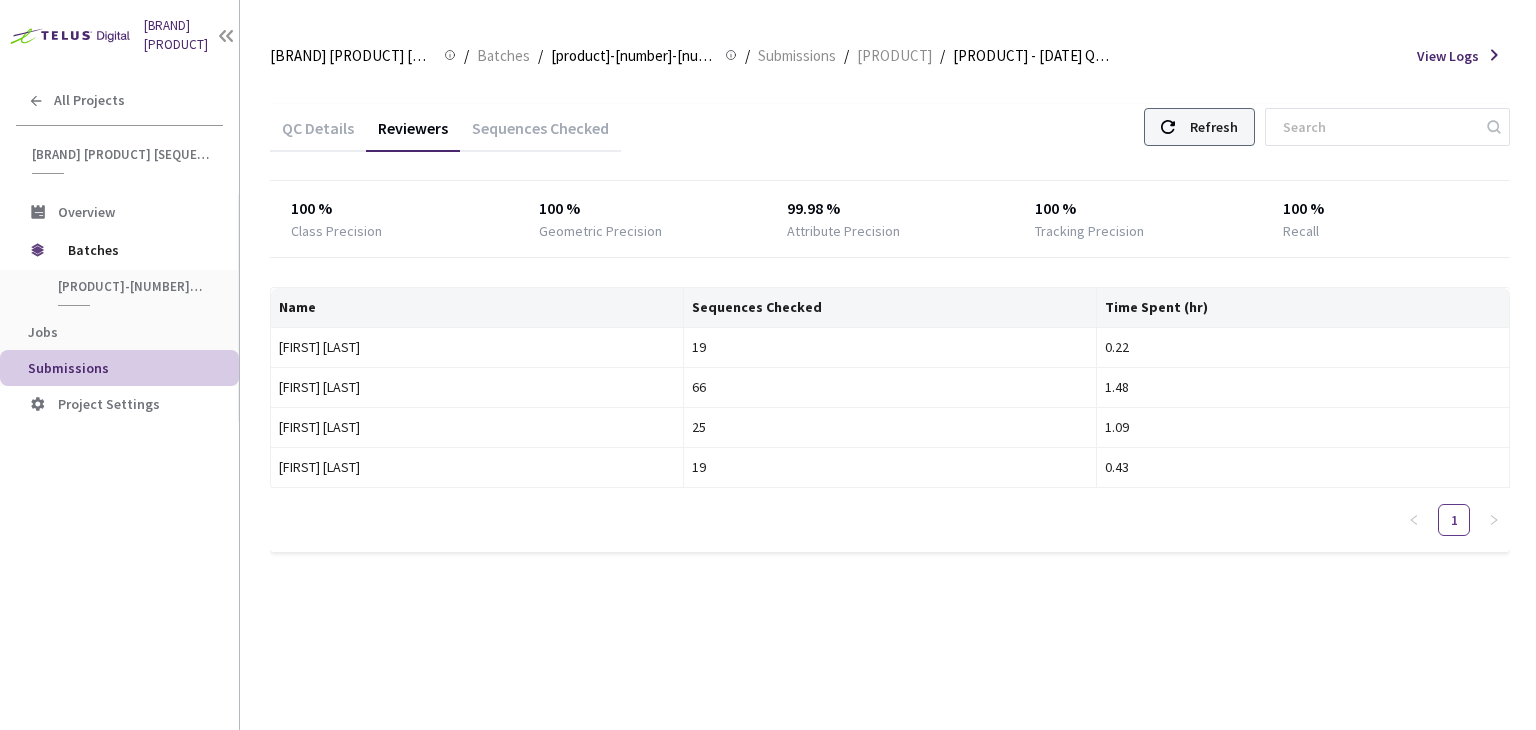click on "Refresh" at bounding box center [1214, 127] 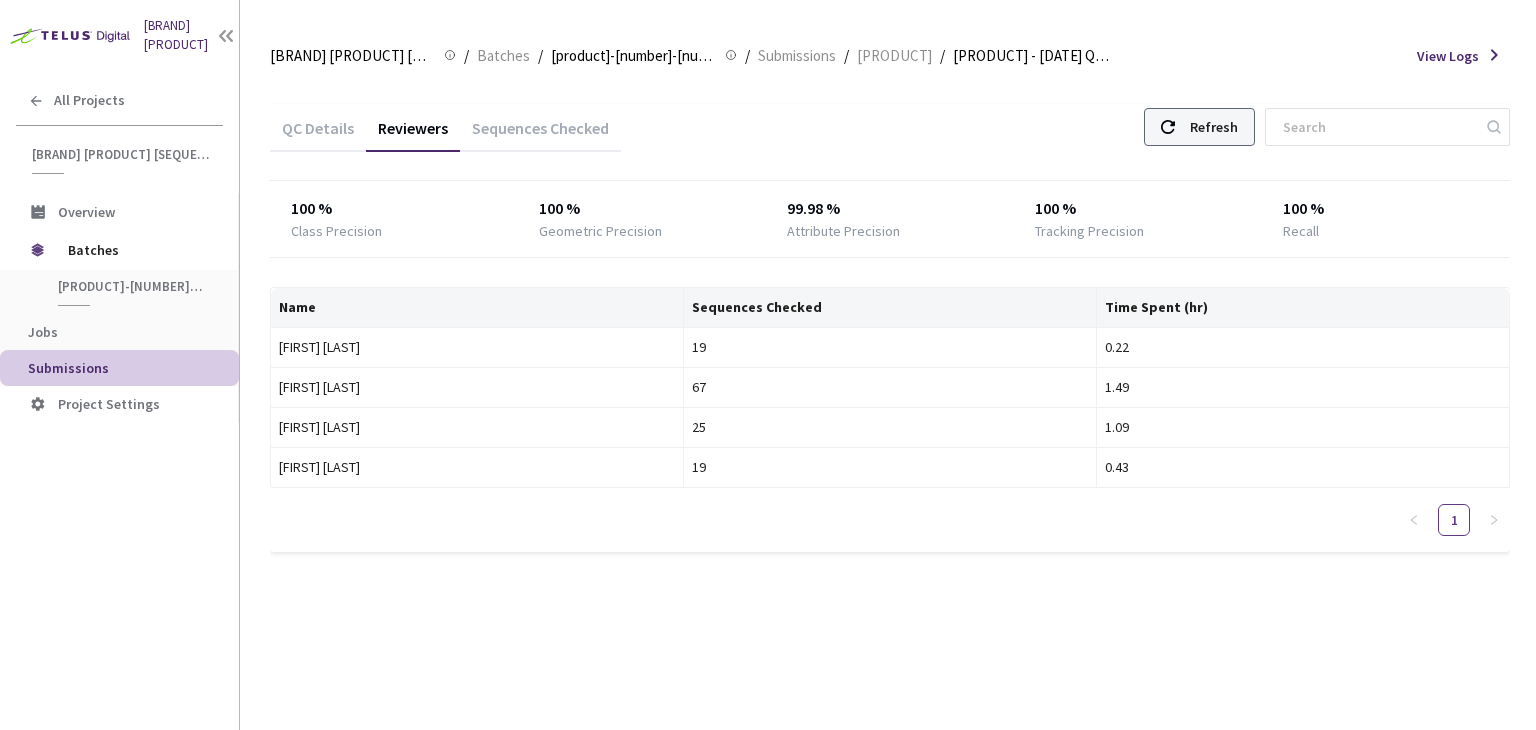 click on "Refresh" at bounding box center [1199, 127] 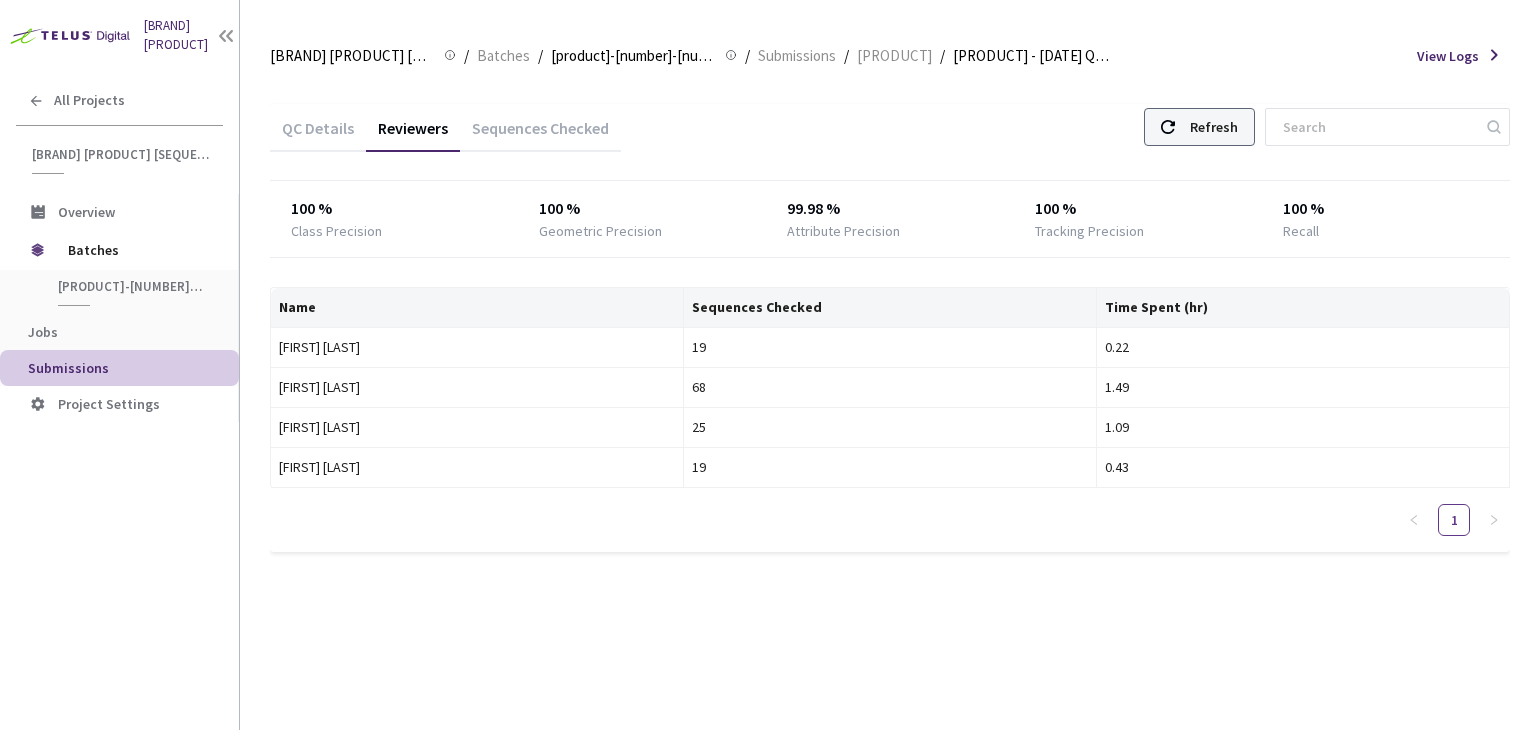 click on "Refresh" at bounding box center (1199, 127) 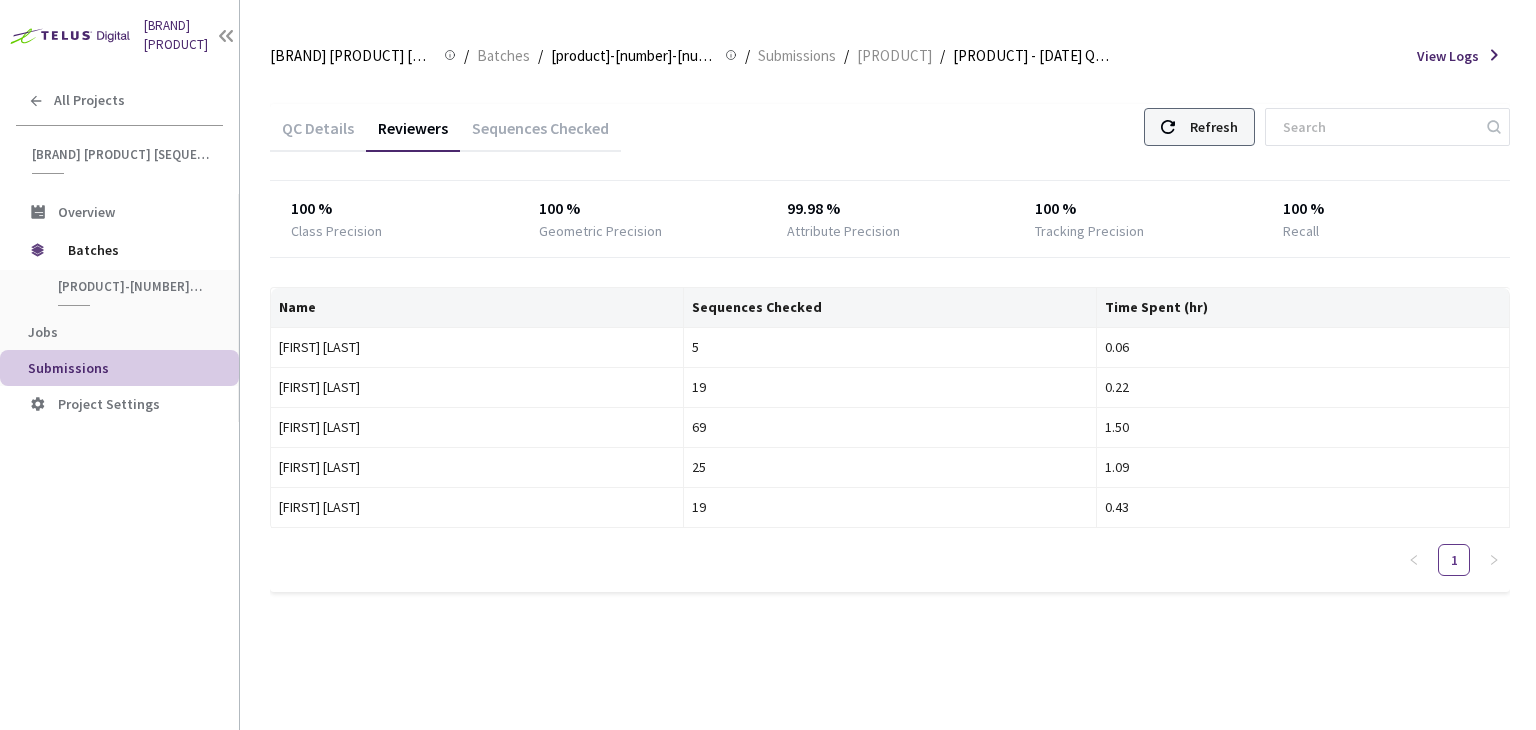 click on "Refresh" at bounding box center [1199, 127] 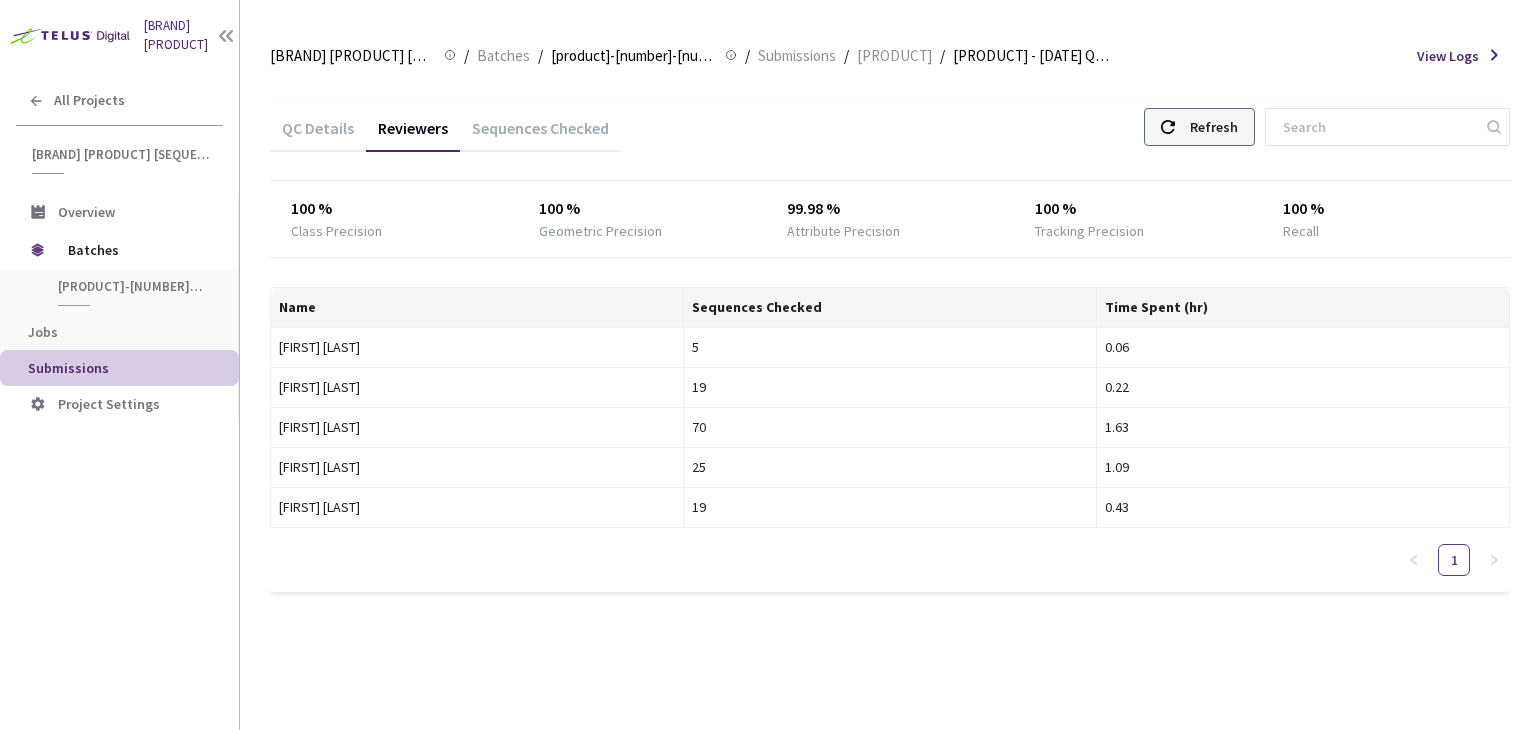 click on "Refresh" at bounding box center [1214, 127] 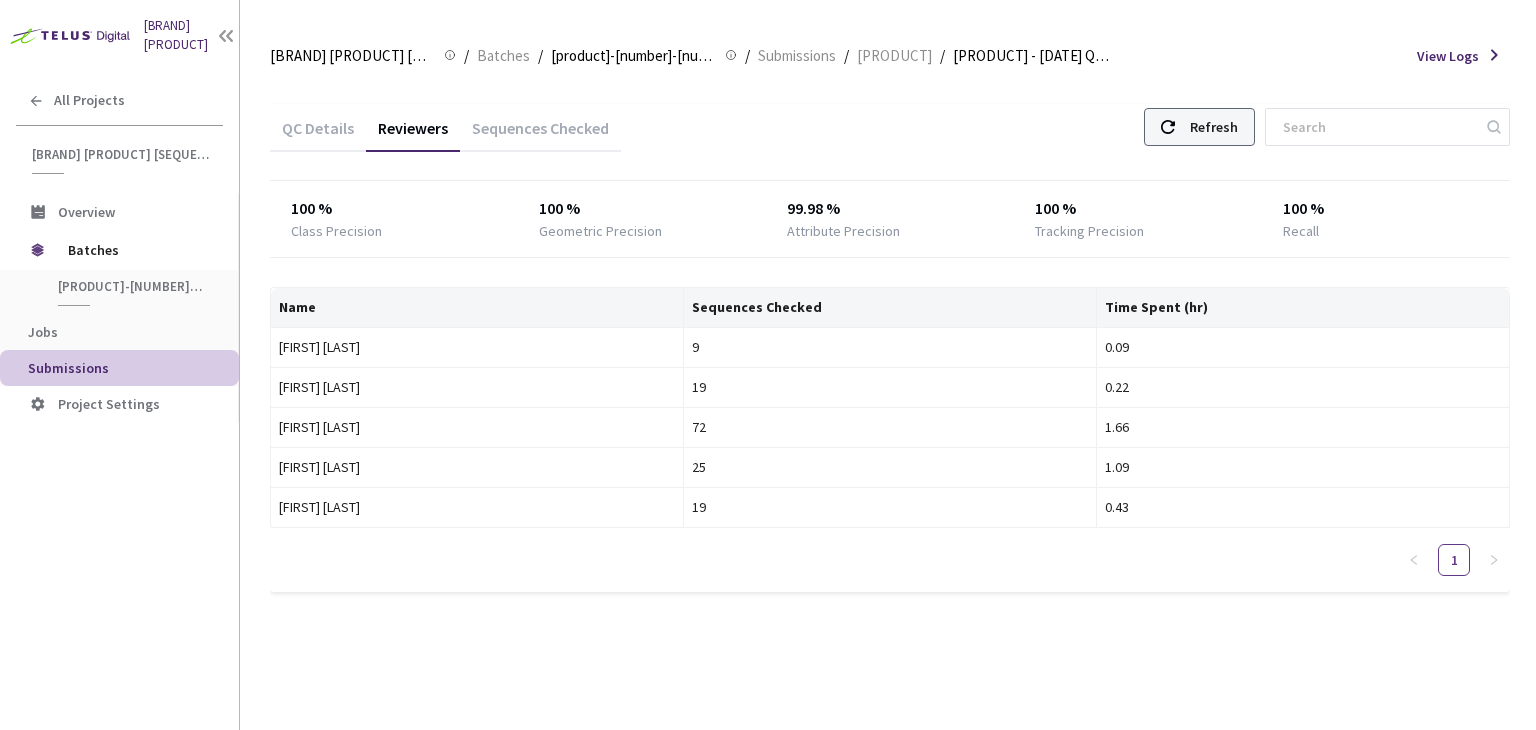 click on "Refresh" at bounding box center (1214, 127) 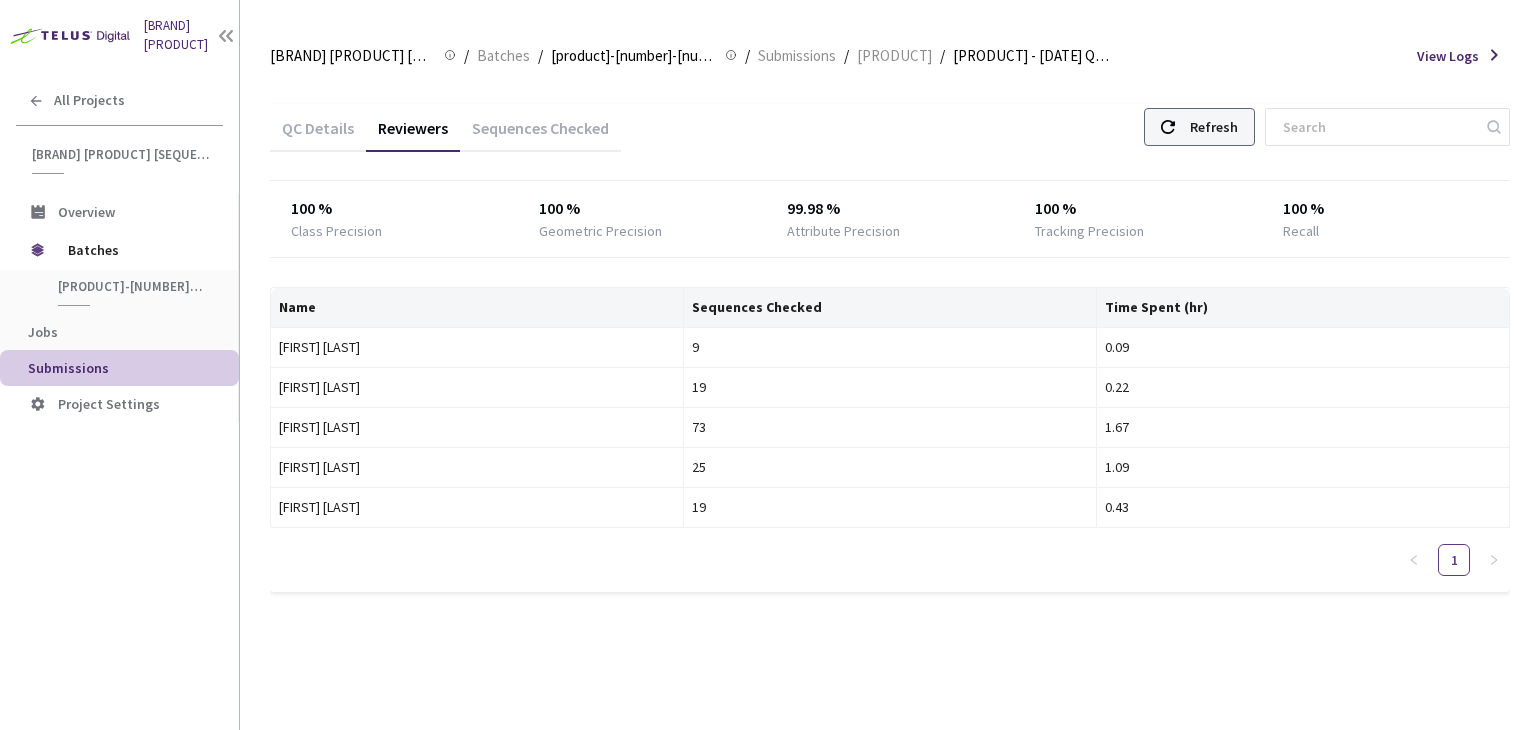 click on "Refresh" at bounding box center [1214, 127] 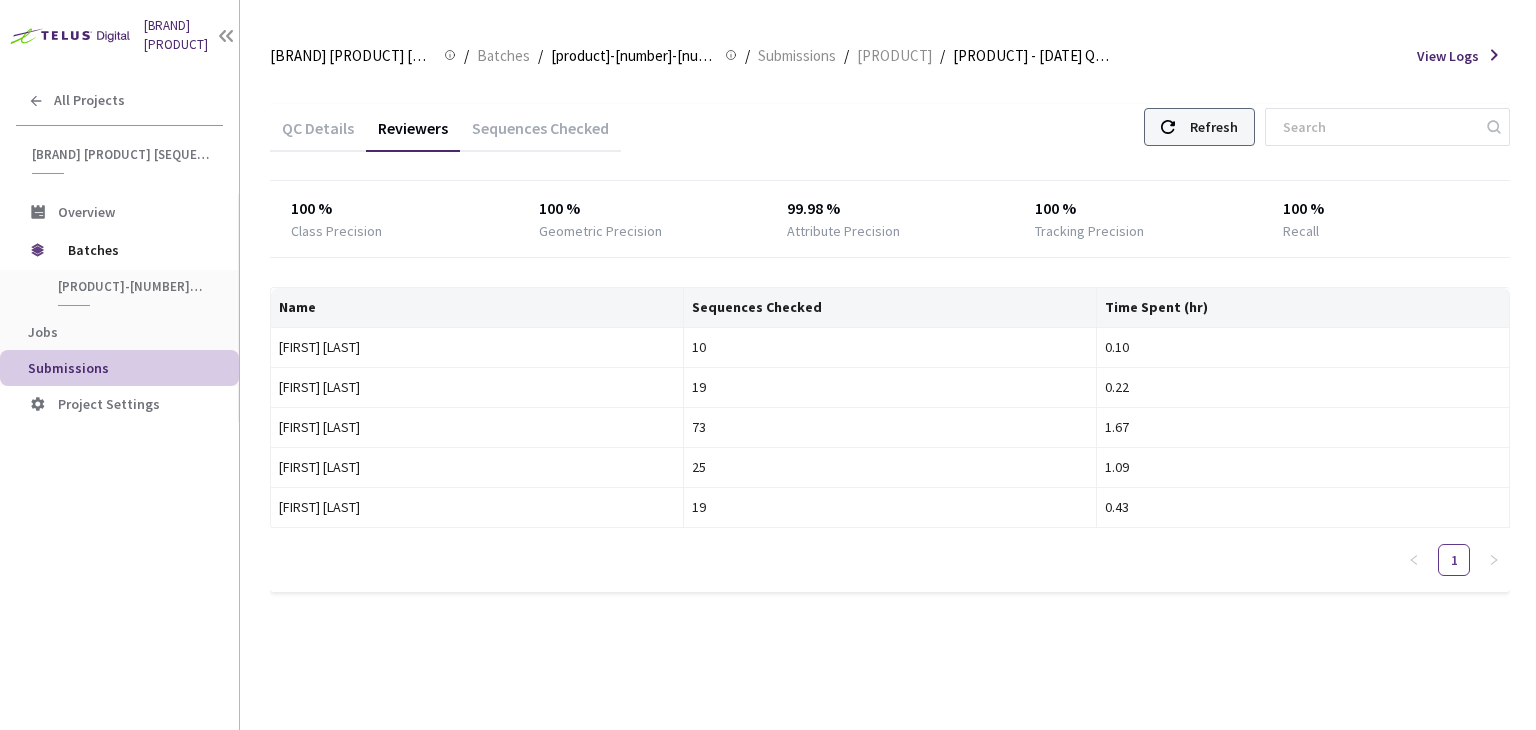 click on "Refresh" at bounding box center (1199, 127) 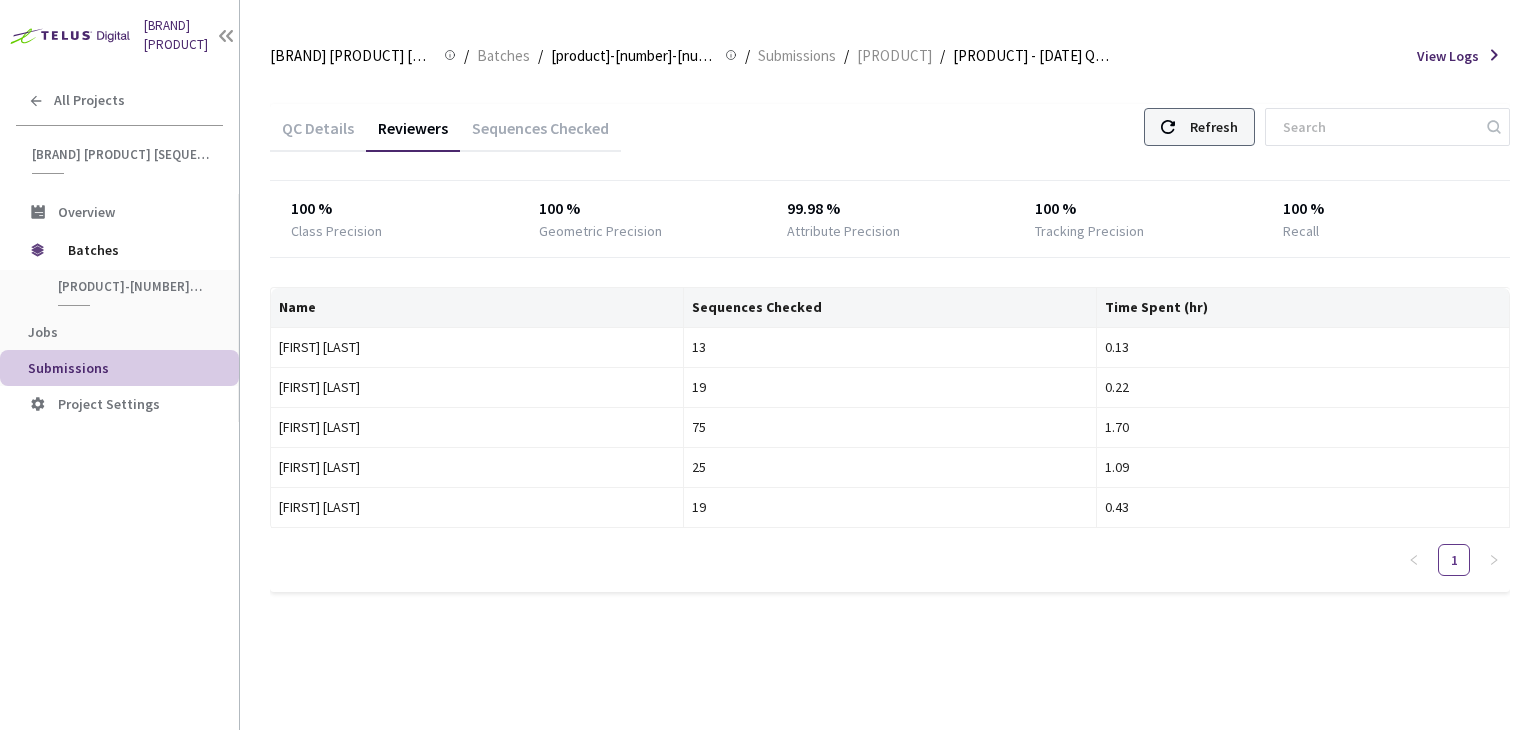 click on "Refresh" at bounding box center [1199, 127] 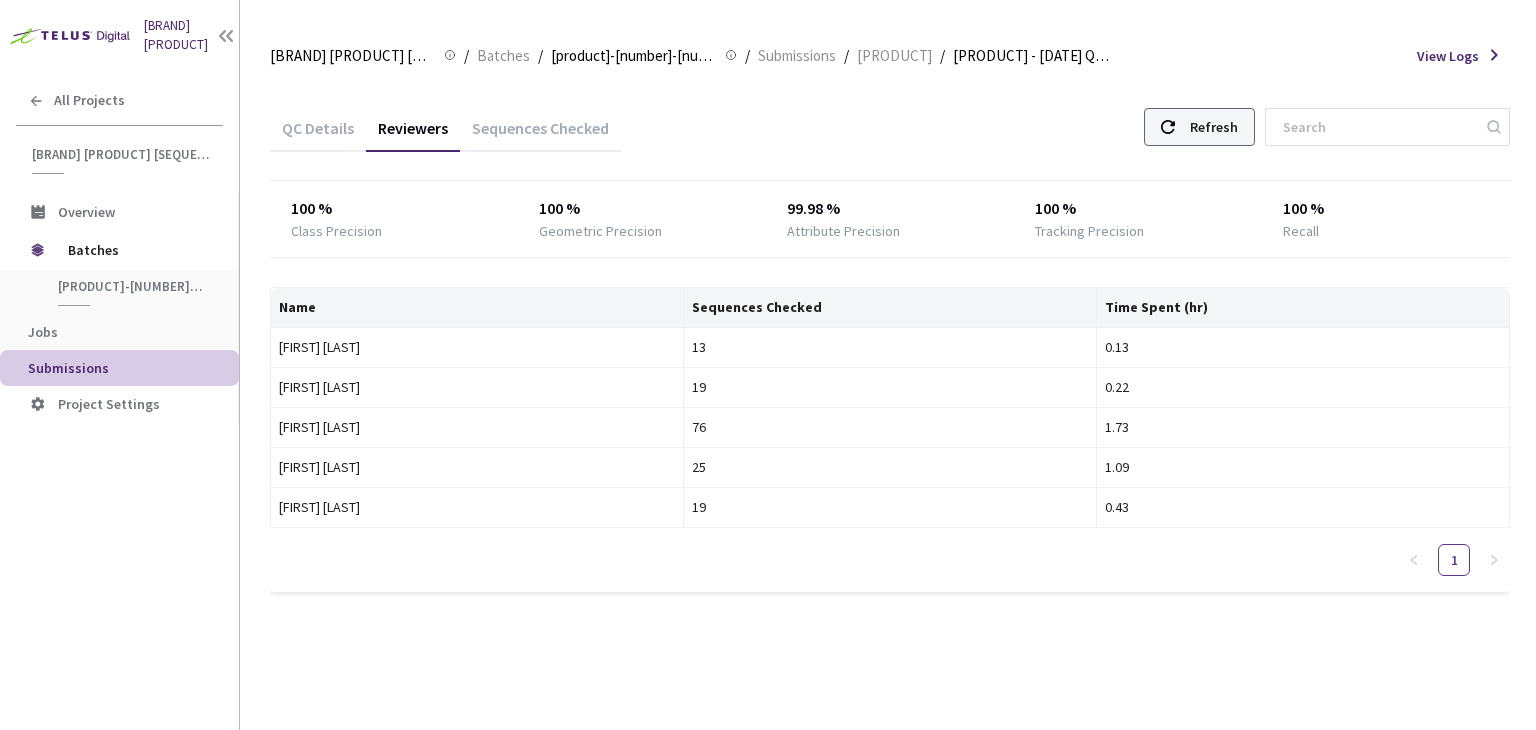 click on "Refresh" at bounding box center (1214, 127) 